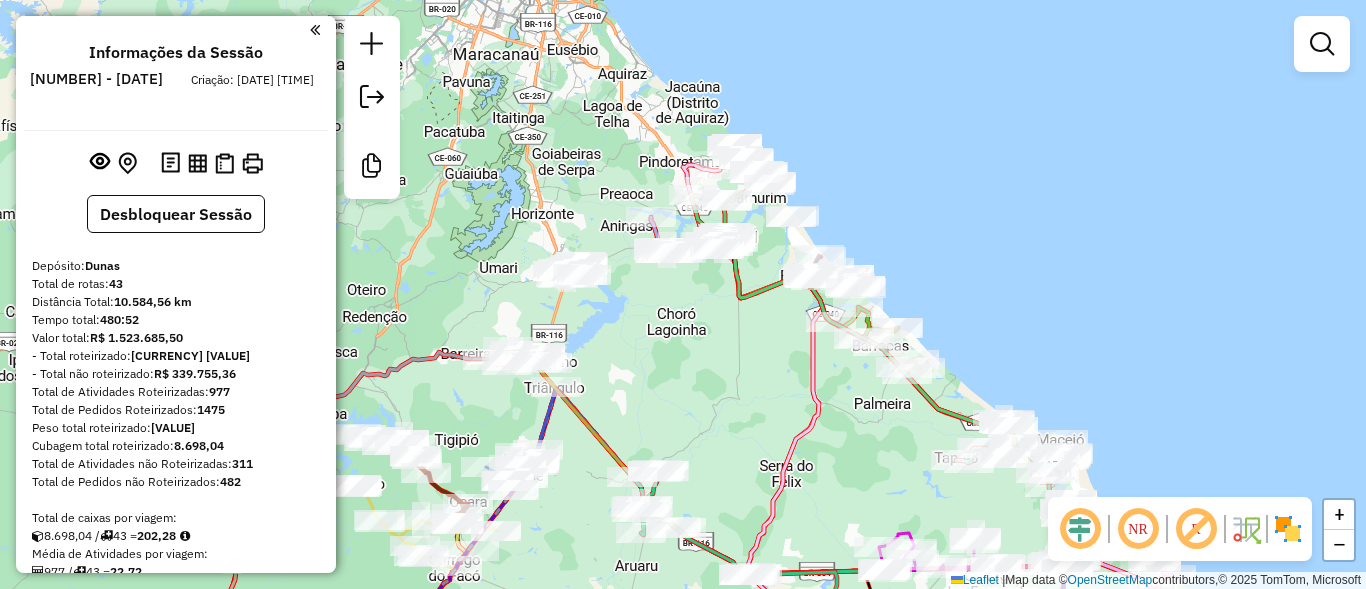 scroll, scrollTop: 0, scrollLeft: 0, axis: both 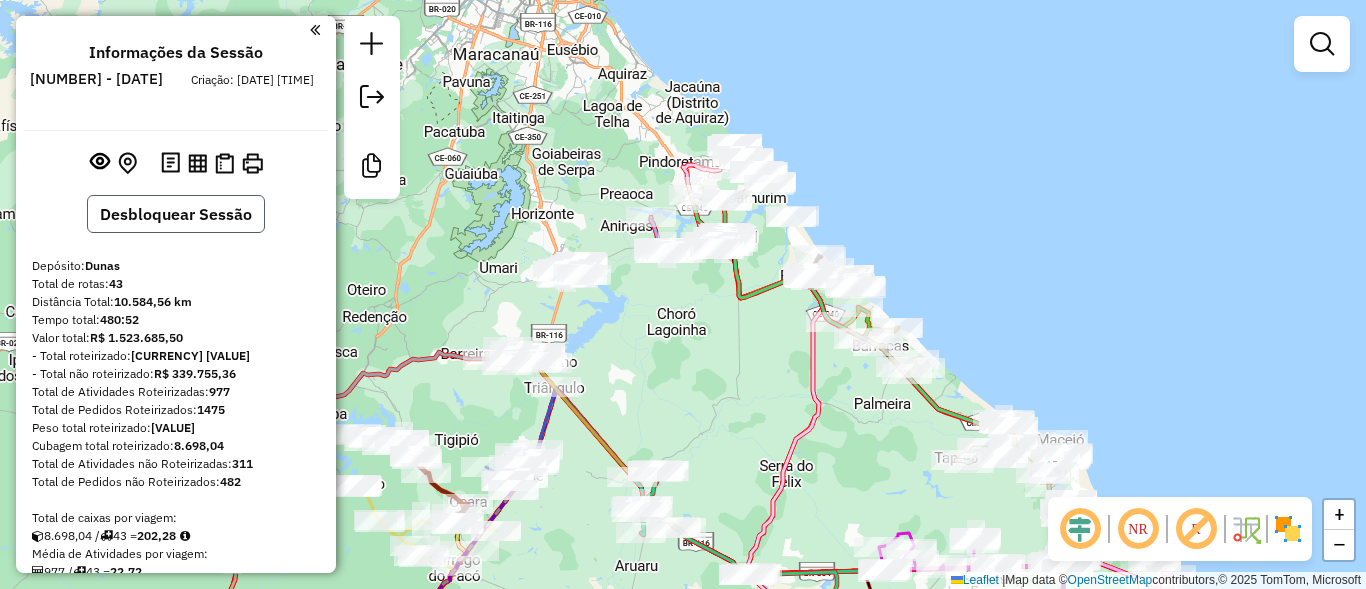 click on "Desbloquear Sessão" at bounding box center [176, 214] 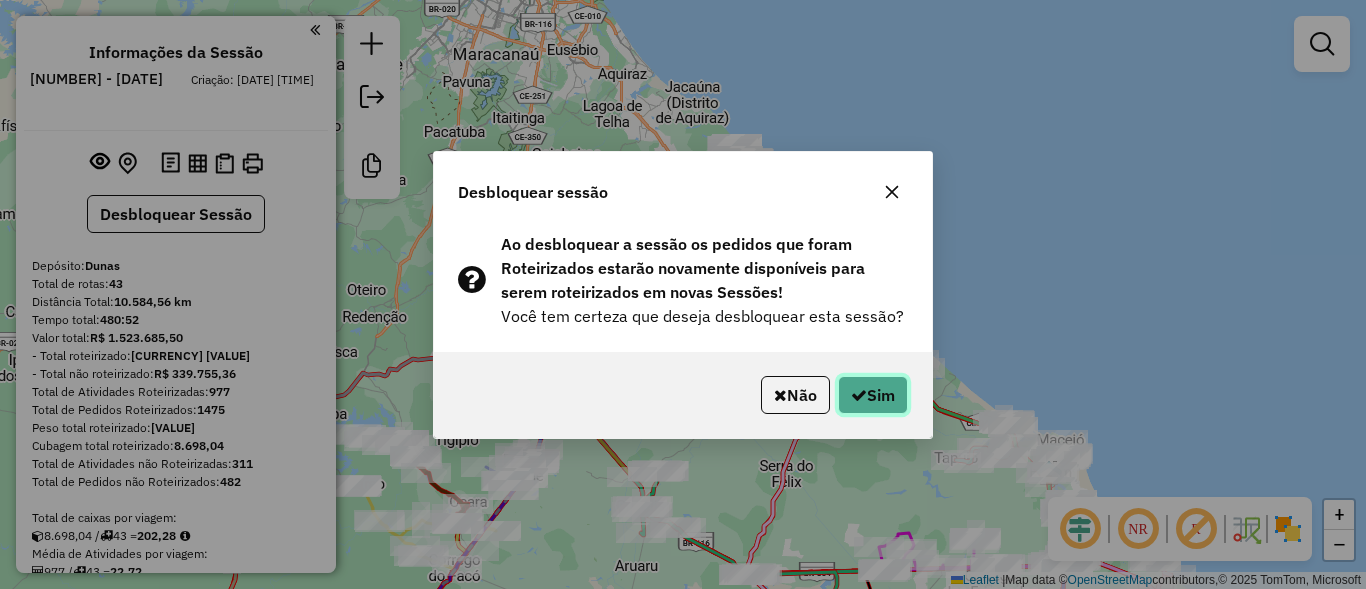 click on "Sim" 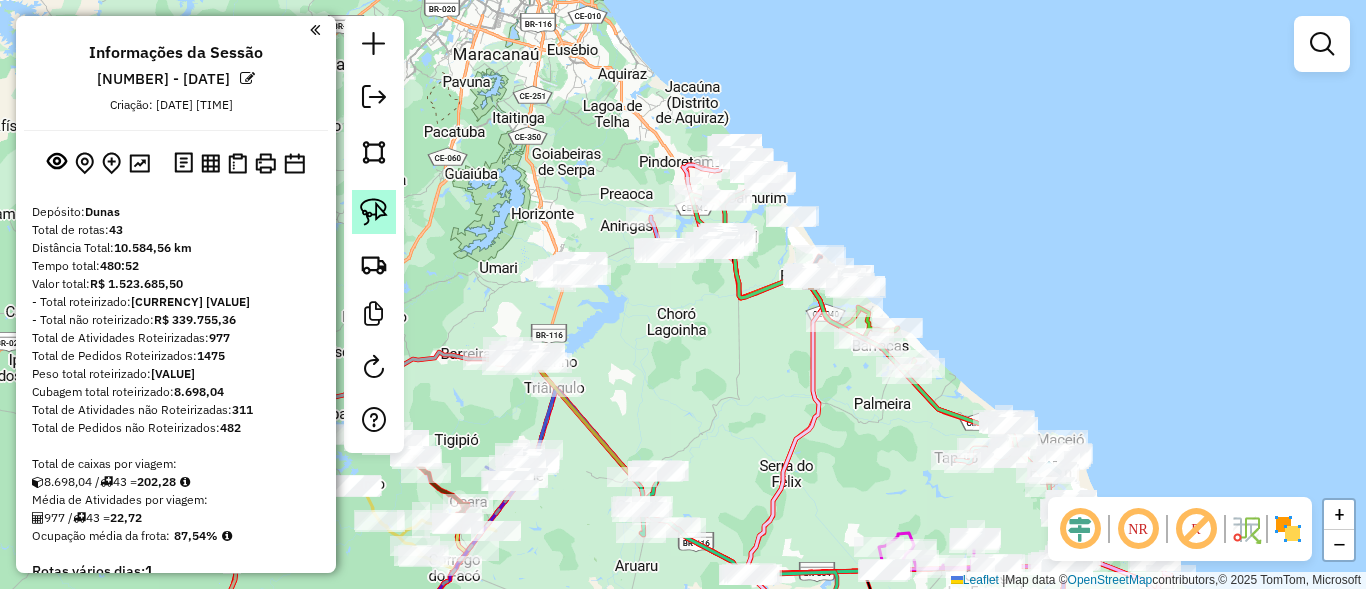 click 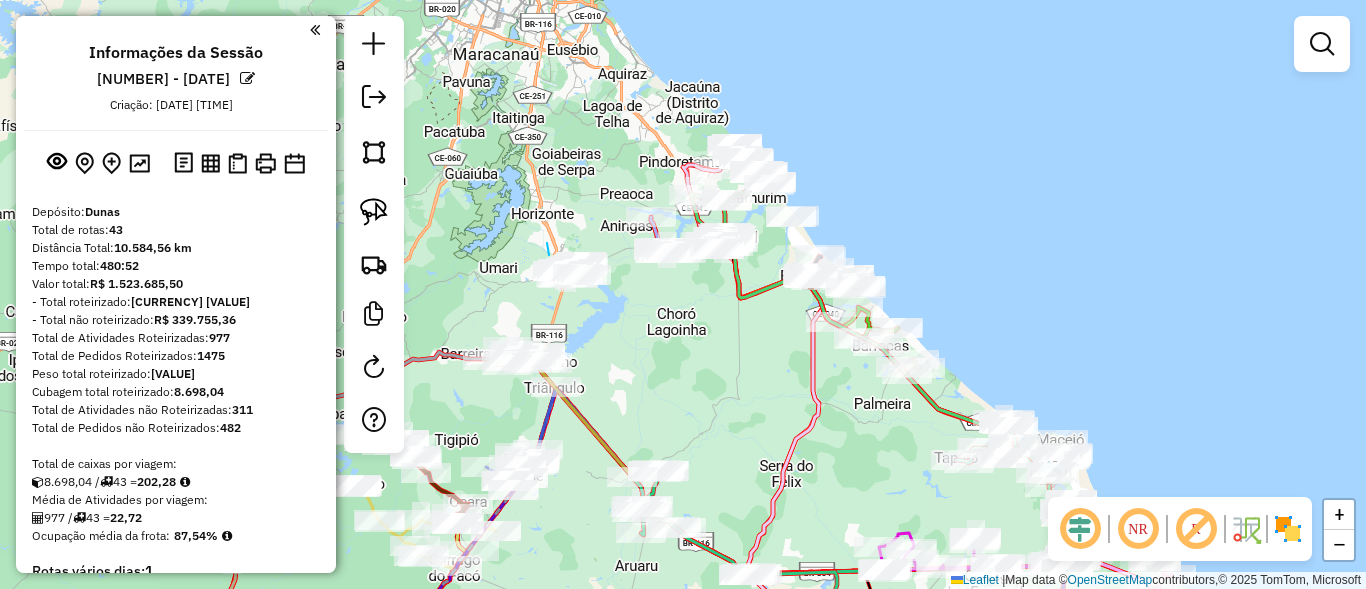 click on "Janela de atendimento Grade de atendimento Capacidade Transportadoras Veículos Cliente Pedidos  Rotas Selecione os dias de semana para filtrar as janelas de atendimento  Seg   Ter   Qua   Qui   Sex   Sáb   Dom  Informe o período da janela de atendimento: De: Até:  Filtrar exatamente a janela do cliente  Considerar janela de atendimento padrão  Selecione os dias de semana para filtrar as grades de atendimento  Seg   Ter   Qua   Qui   Sex   Sáb   Dom   Considerar clientes sem dia de atendimento cadastrado  Clientes fora do dia de atendimento selecionado Filtrar as atividades entre os valores definidos abaixo:  Peso mínimo:   Peso máximo:   Cubagem mínima:   Cubagem máxima:   De:   Até:  Filtrar as atividades entre o tempo de atendimento definido abaixo:  De:   Até:   Considerar capacidade total dos clientes não roteirizados Transportadora: Selecione um ou mais itens Tipo de veículo: Selecione um ou mais itens Veículo: Selecione um ou mais itens Motorista: Selecione um ou mais itens Nome: Rótulo:" 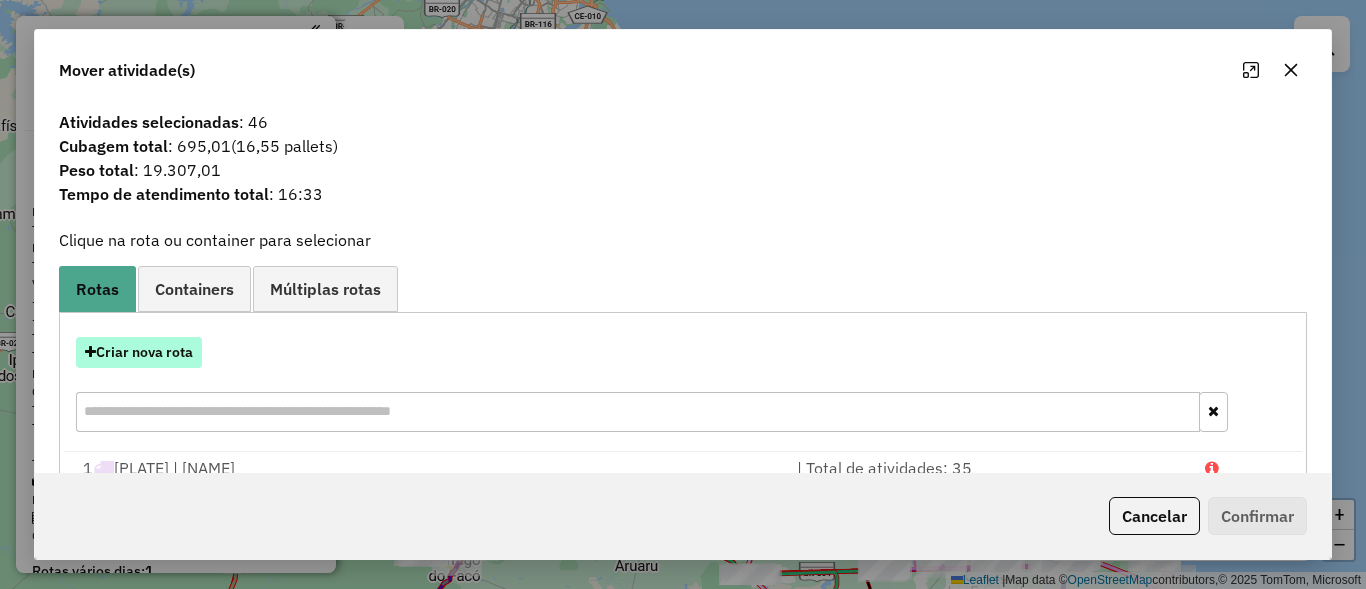 click on "Criar nova rota" at bounding box center [139, 352] 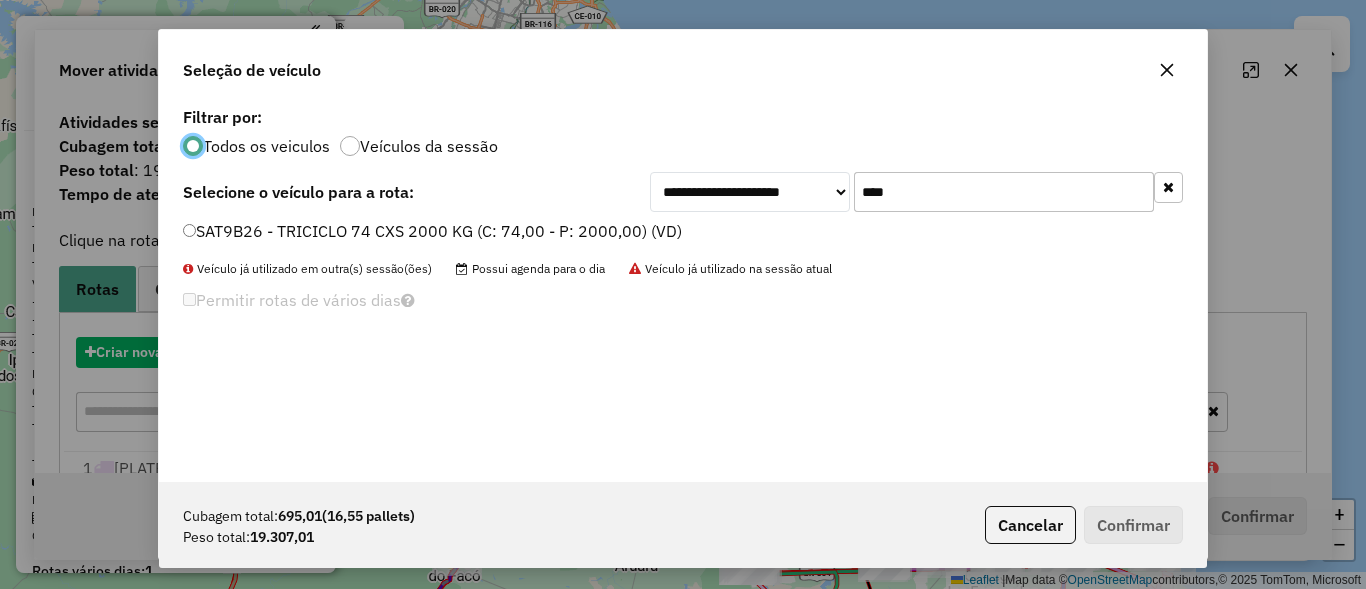 scroll, scrollTop: 11, scrollLeft: 6, axis: both 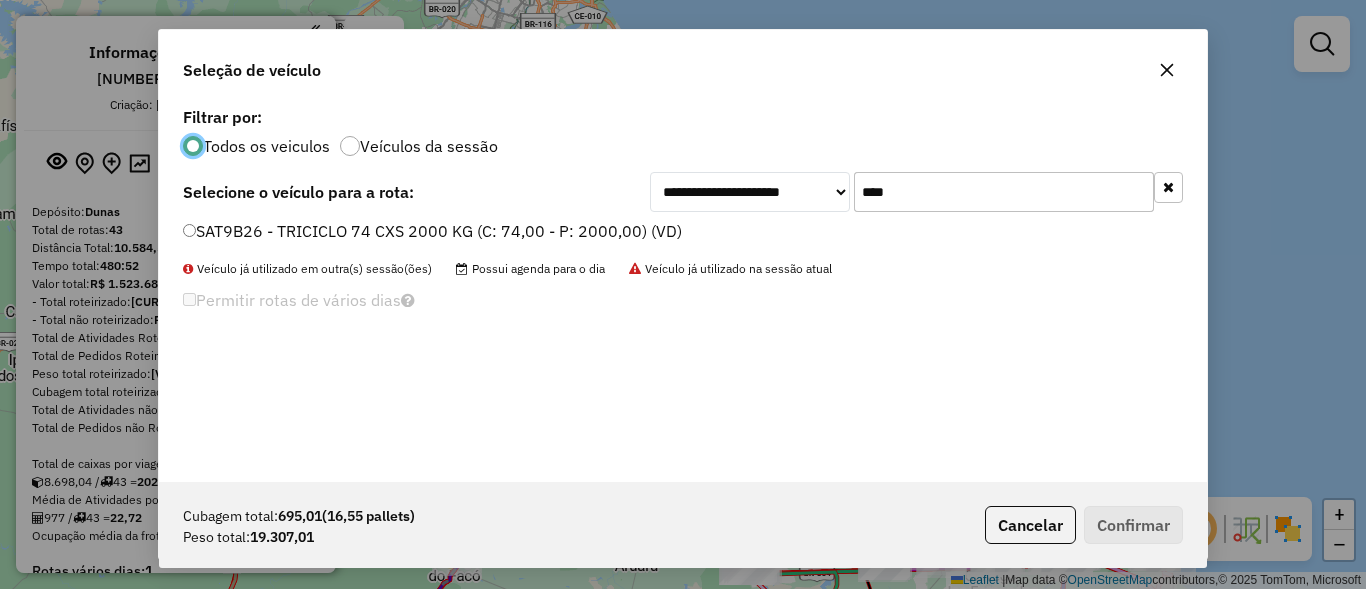 click on "****" 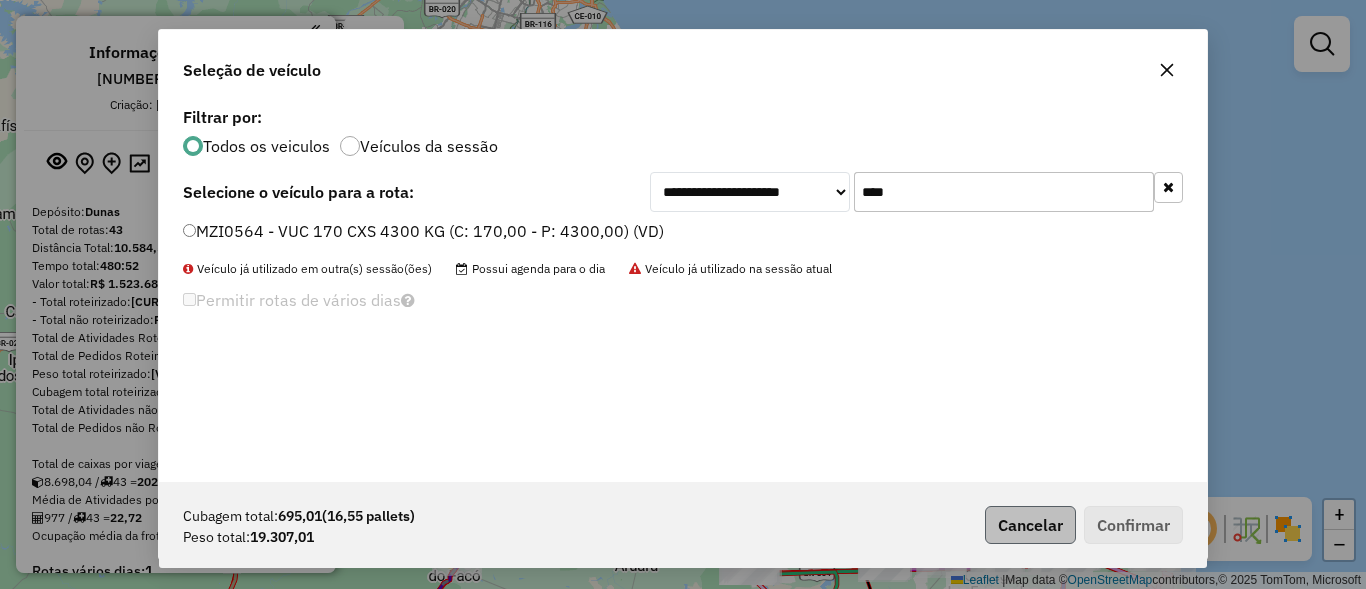 type on "****" 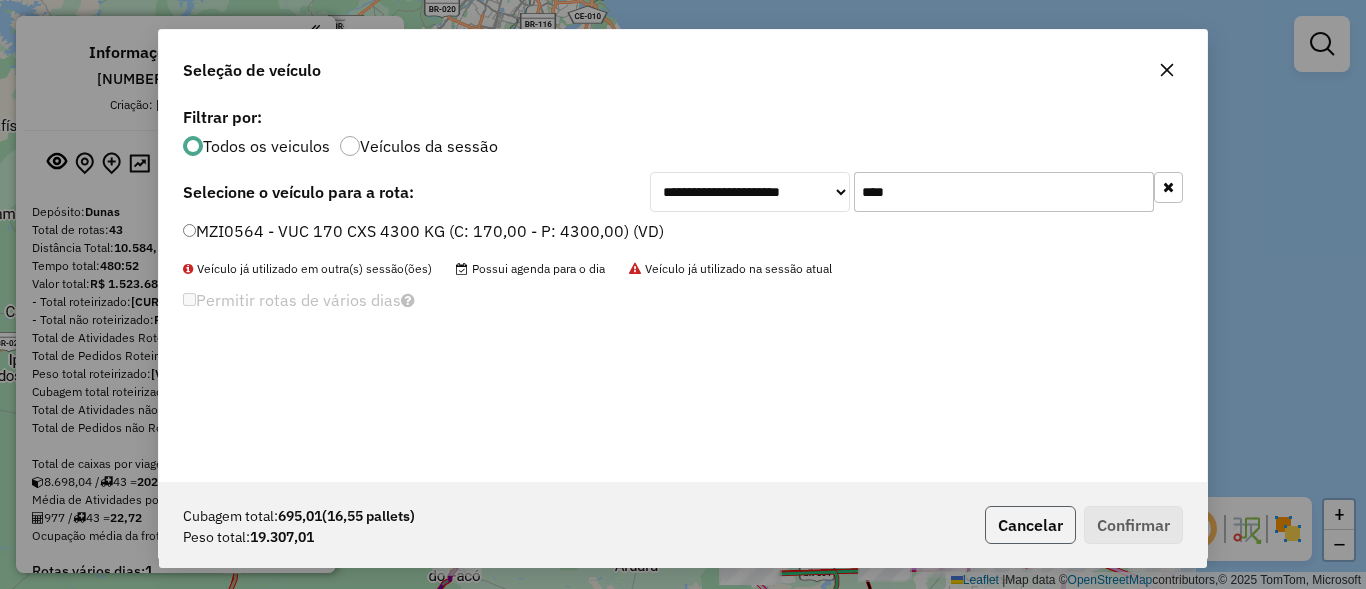 click on "Cancelar" 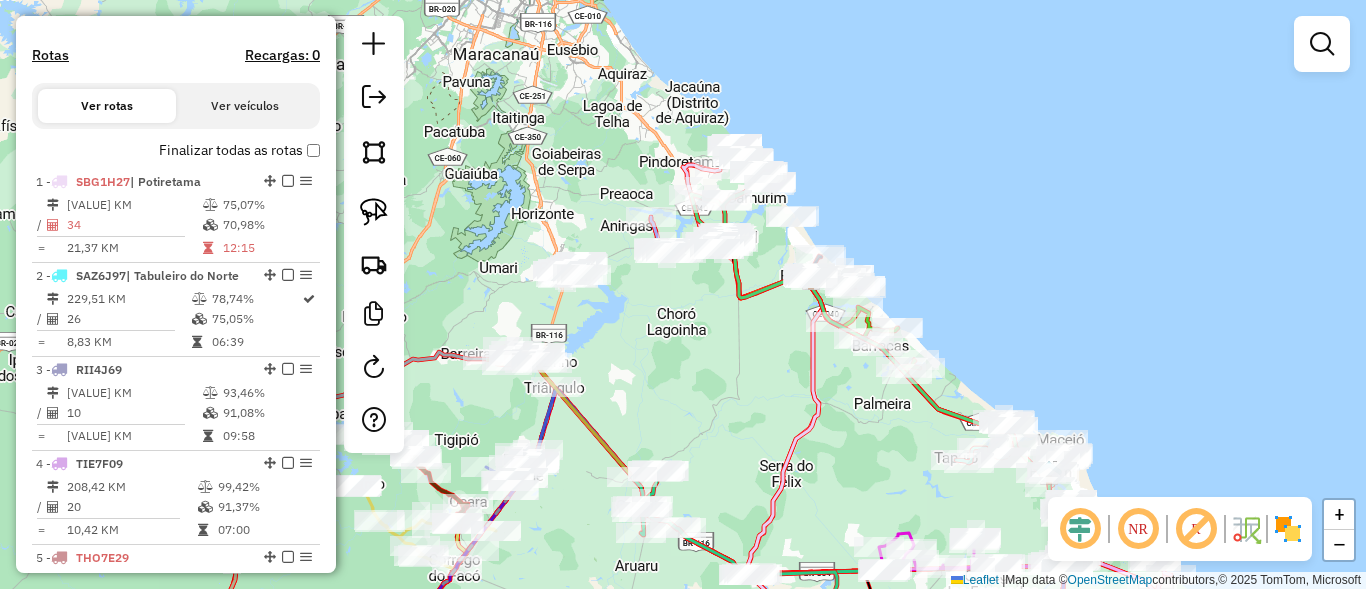 scroll, scrollTop: 600, scrollLeft: 0, axis: vertical 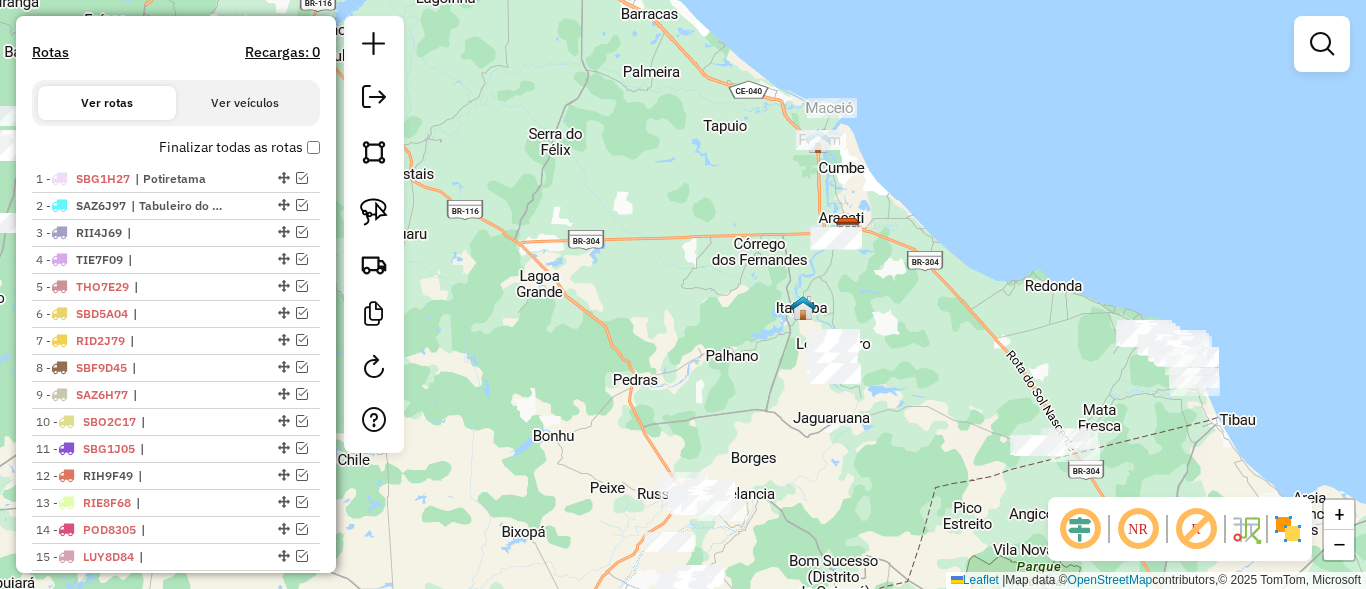 drag, startPoint x: 869, startPoint y: 454, endPoint x: 638, endPoint y: 122, distance: 404.45642 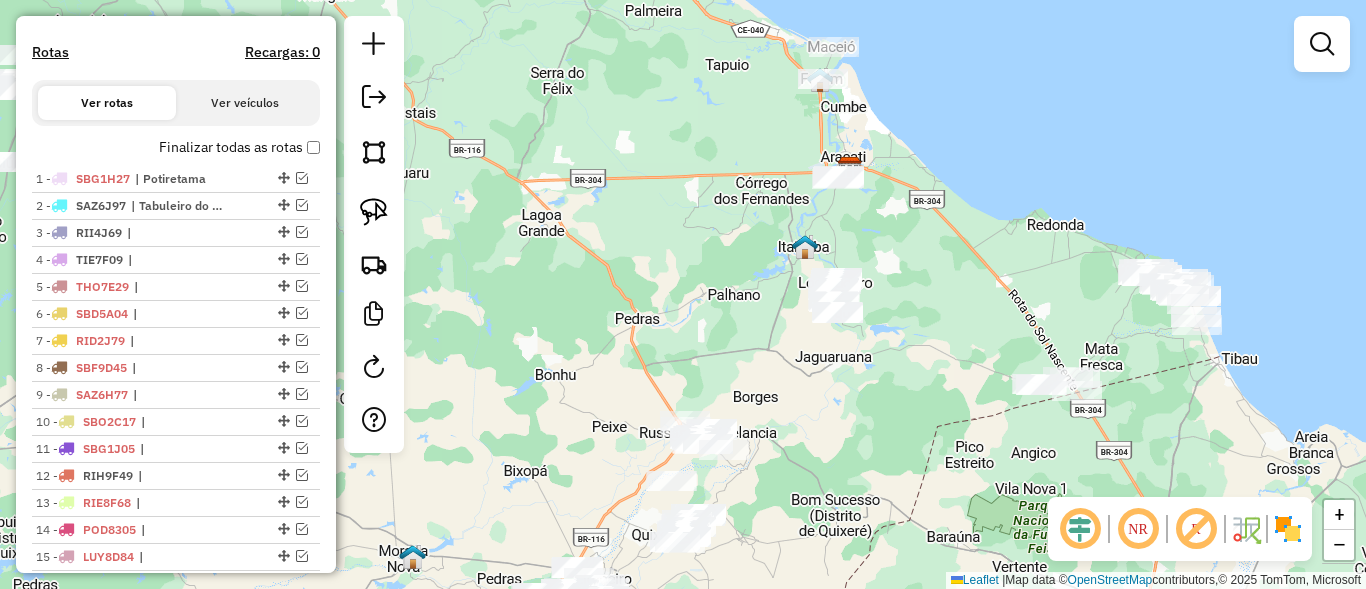 drag, startPoint x: 678, startPoint y: 302, endPoint x: 669, endPoint y: 173, distance: 129.31357 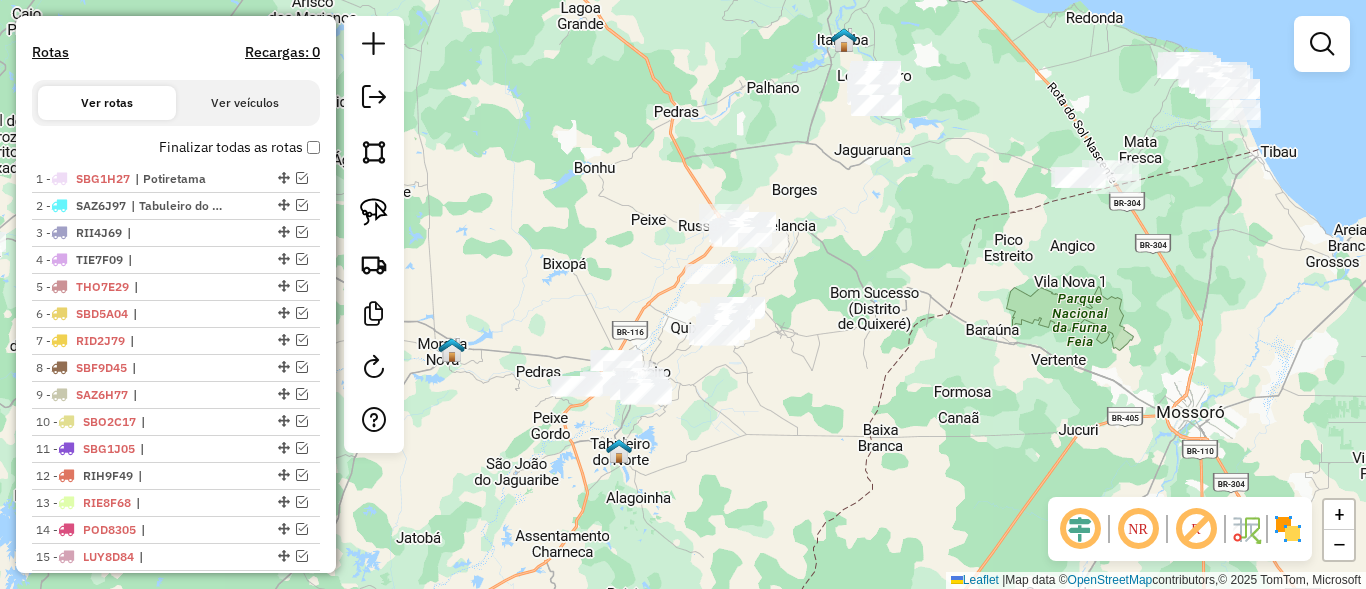 drag, startPoint x: 561, startPoint y: 373, endPoint x: 629, endPoint y: 311, distance: 92.021736 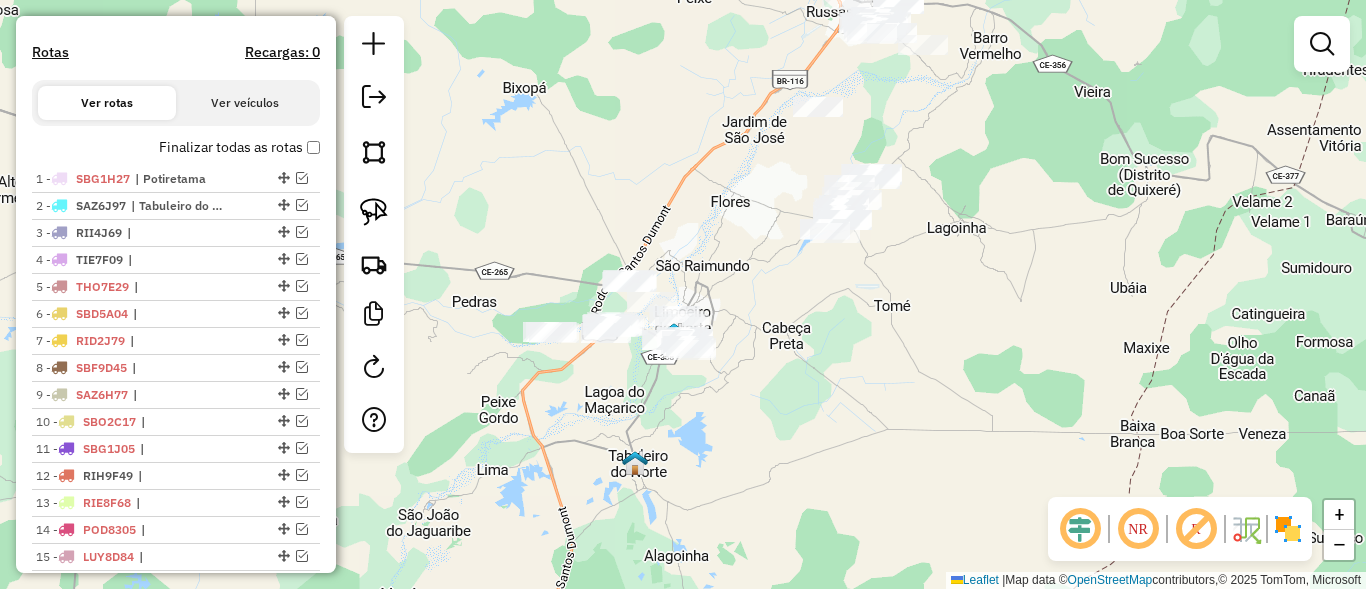 drag, startPoint x: 786, startPoint y: 234, endPoint x: 693, endPoint y: 346, distance: 145.57816 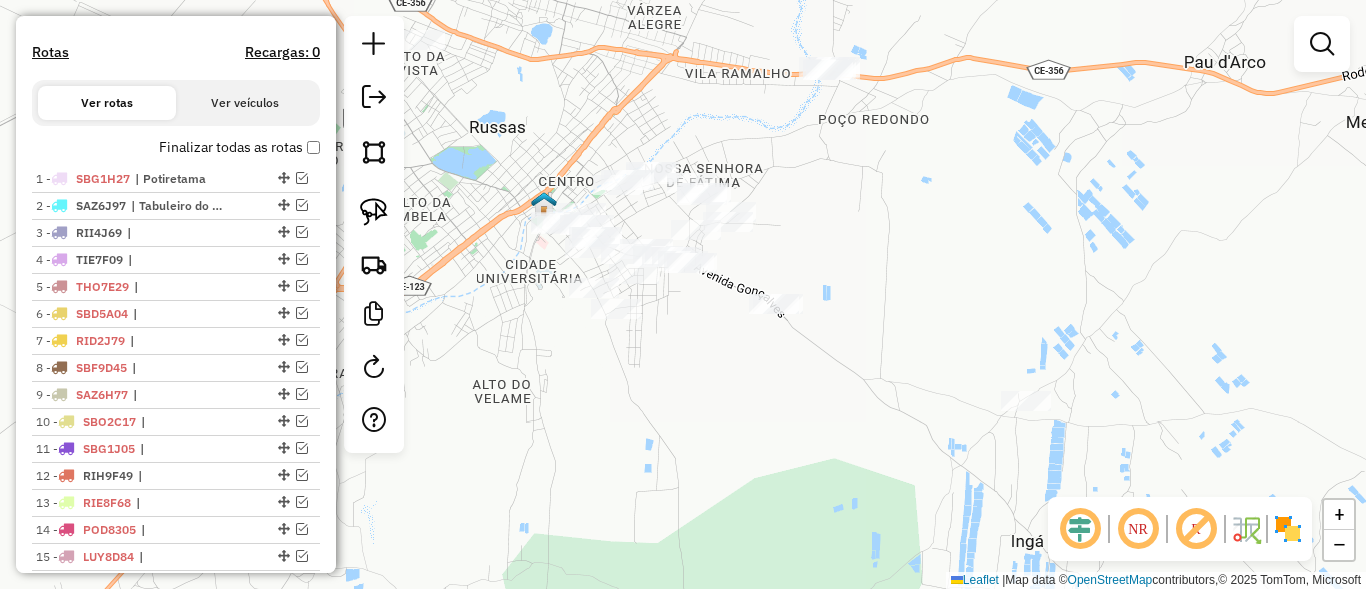 drag, startPoint x: 824, startPoint y: 308, endPoint x: 679, endPoint y: 344, distance: 149.40215 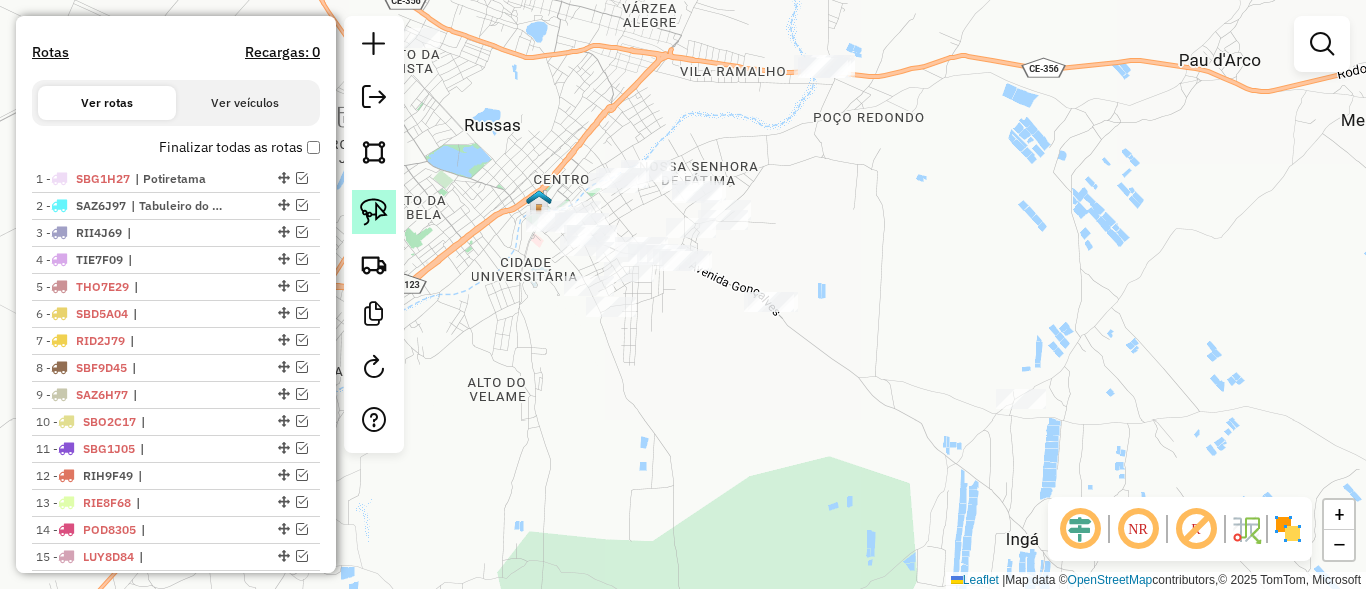 click 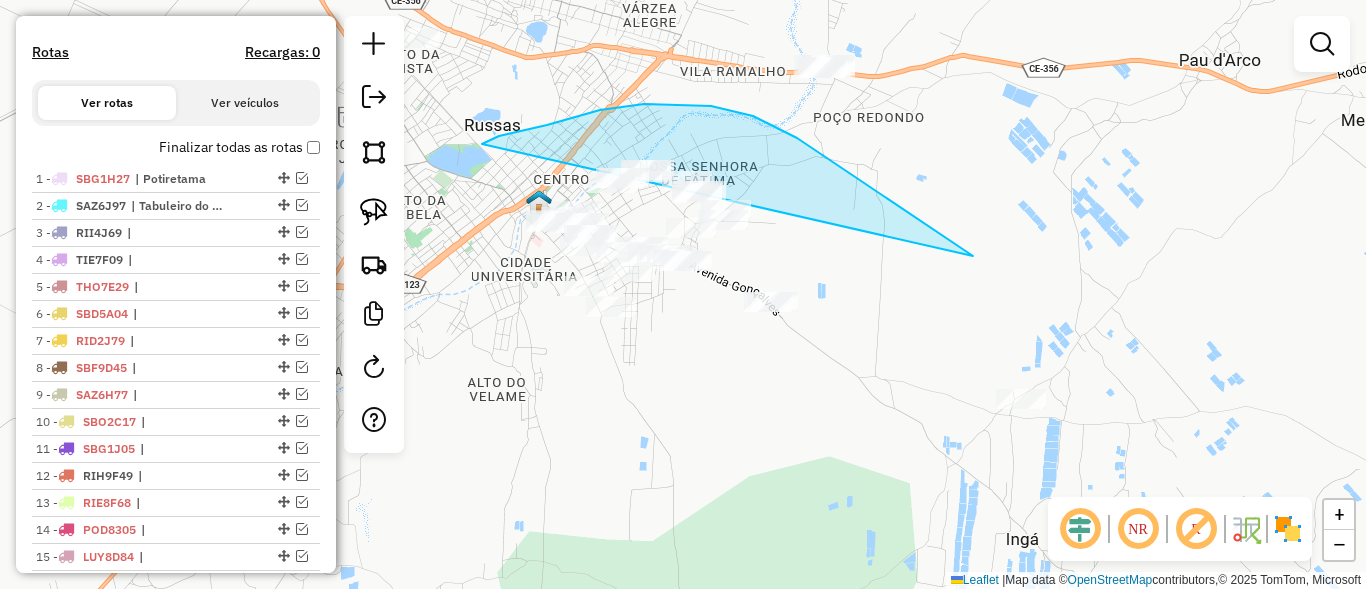 drag, startPoint x: 753, startPoint y: 116, endPoint x: 583, endPoint y: 376, distance: 310.6445 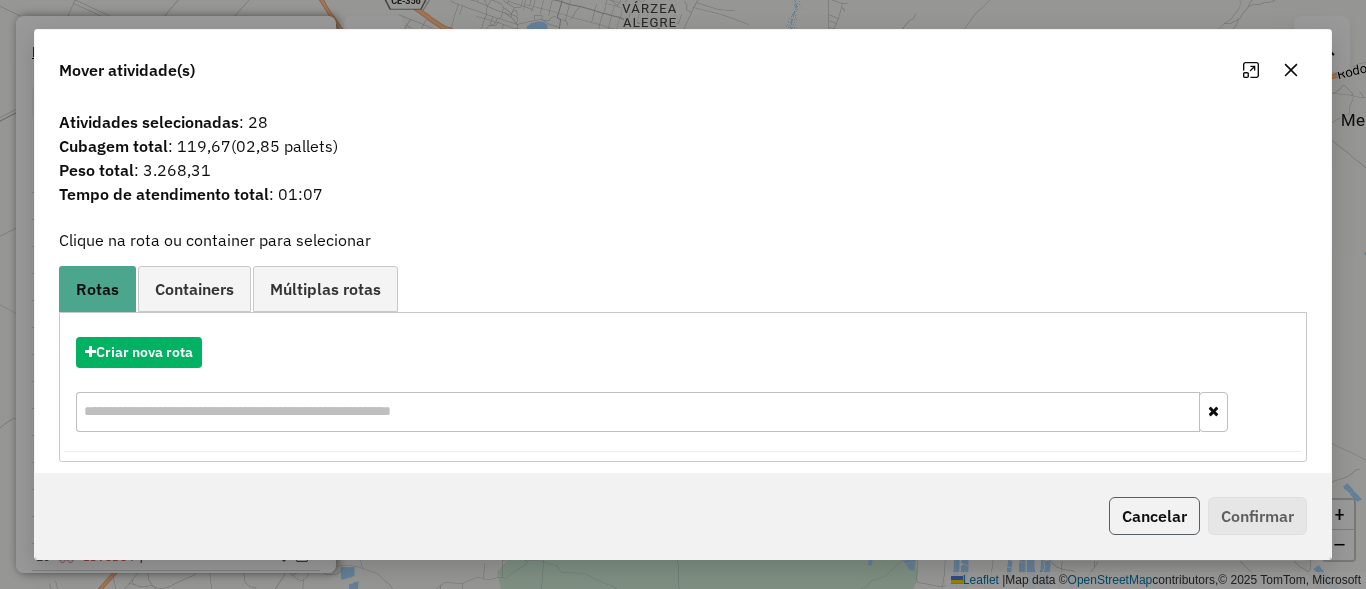 click on "Cancelar" 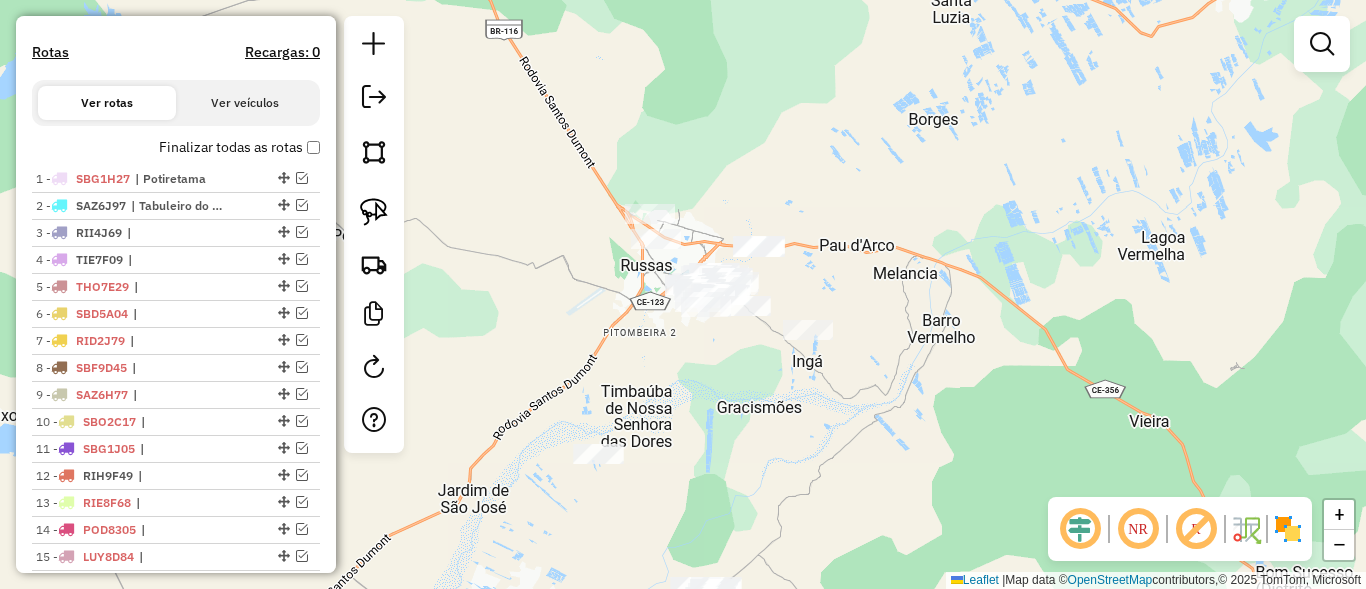 drag, startPoint x: 699, startPoint y: 409, endPoint x: 740, endPoint y: 175, distance: 237.56473 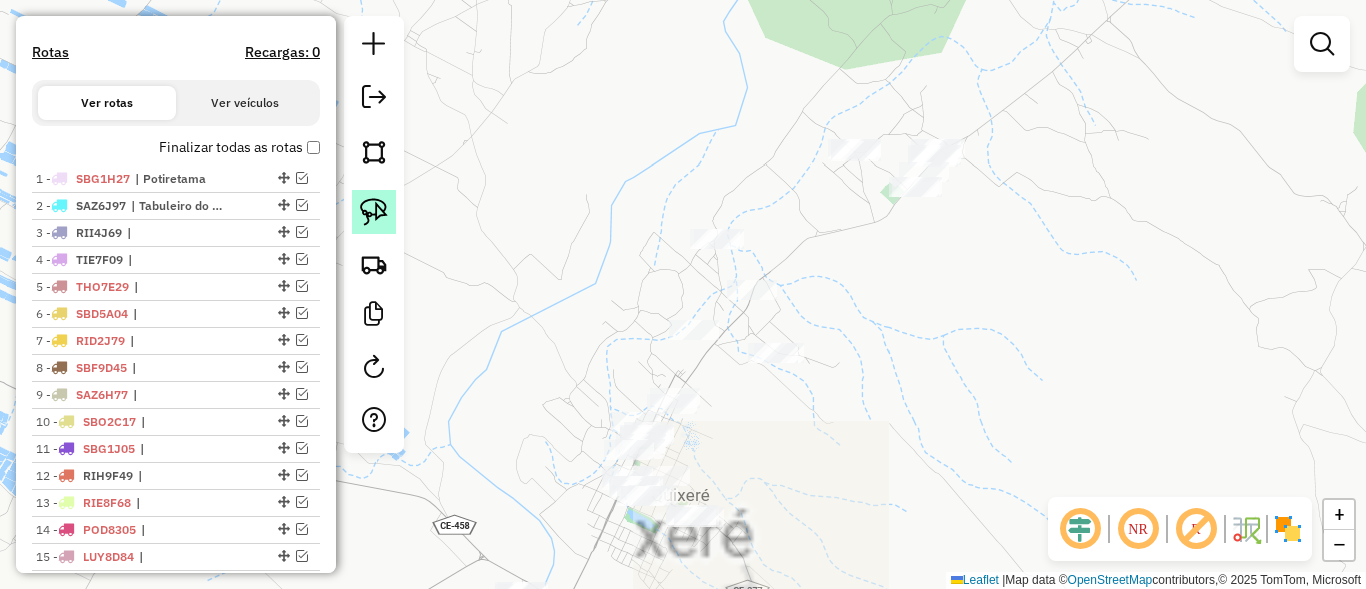 click 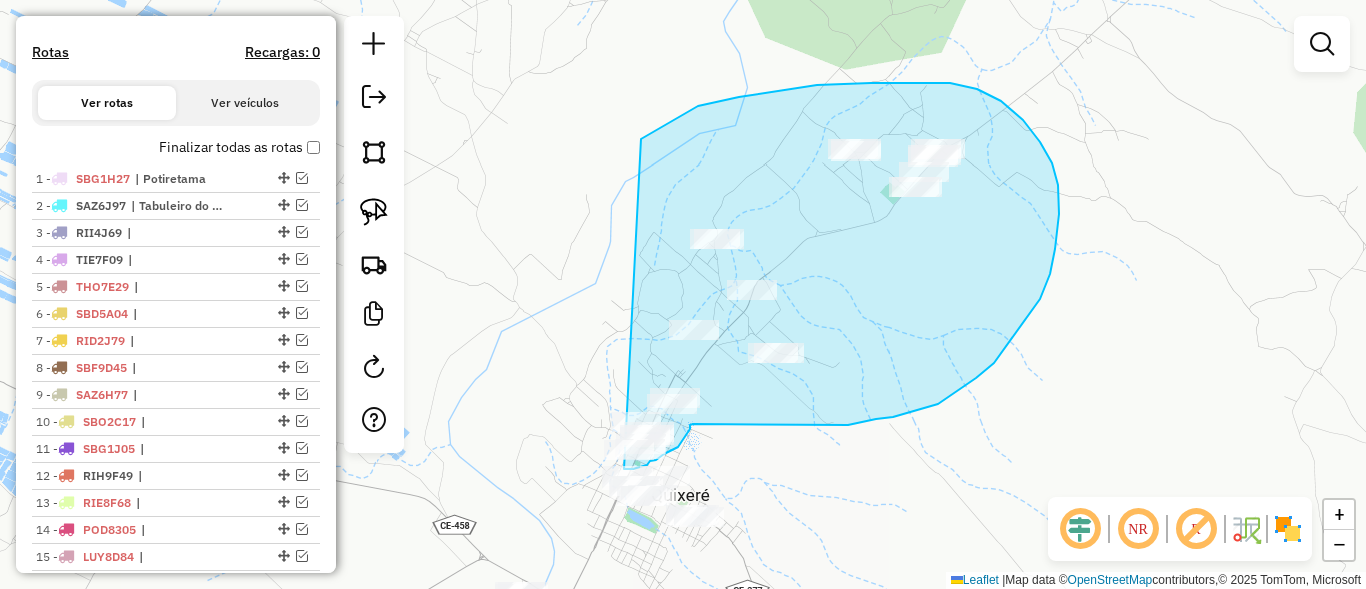 drag, startPoint x: 915, startPoint y: 83, endPoint x: 583, endPoint y: 462, distance: 503.8502 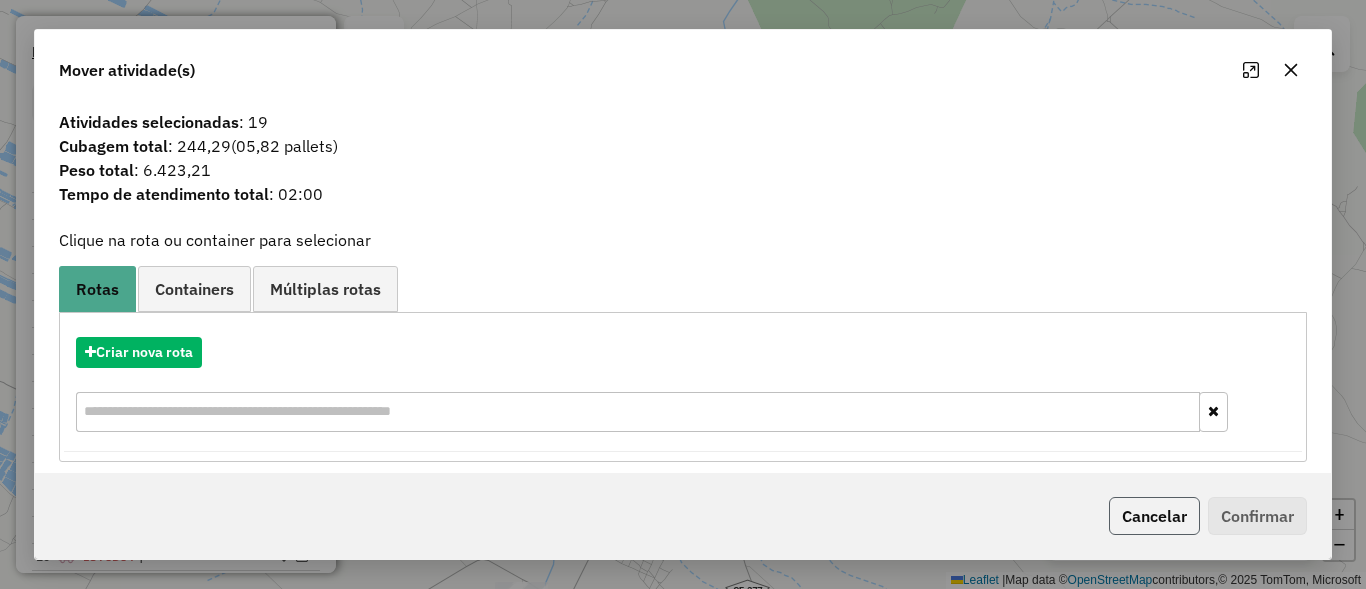 click on "Cancelar" 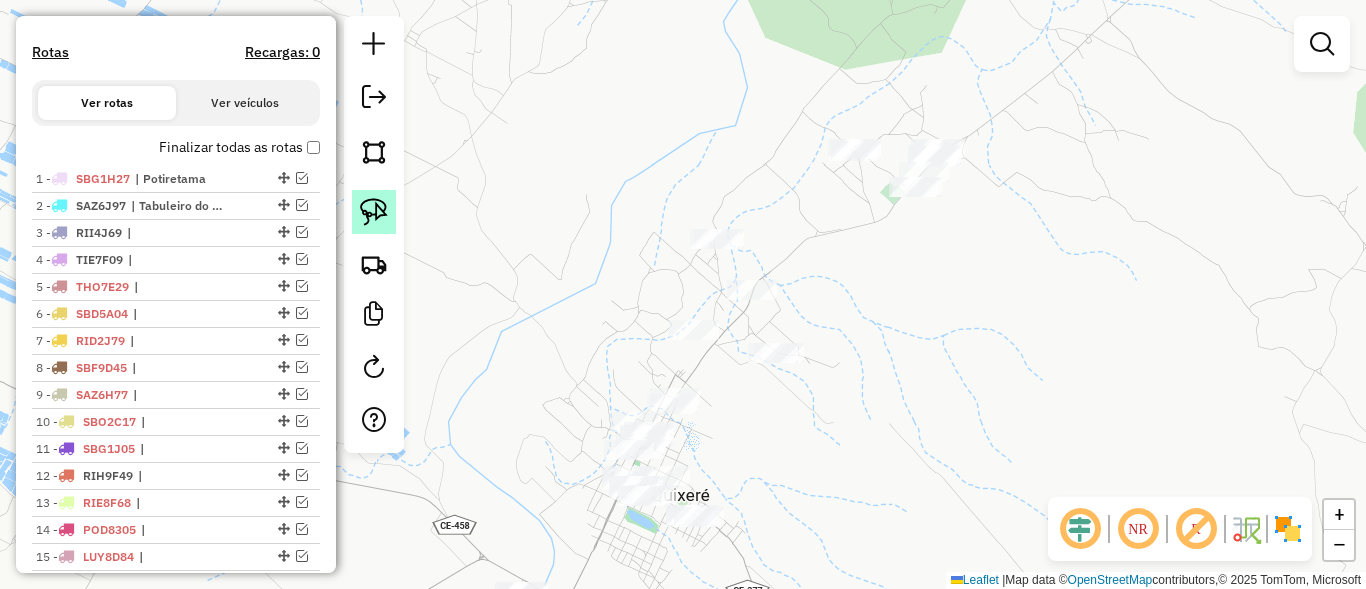 click 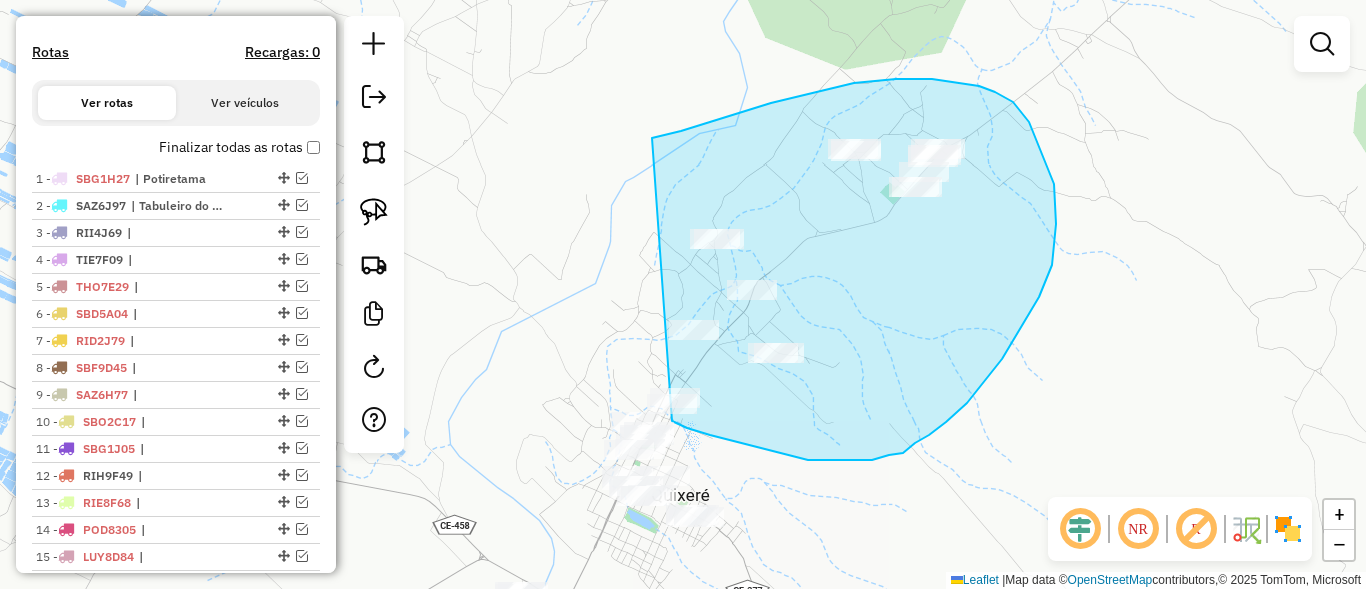 drag, startPoint x: 681, startPoint y: 131, endPoint x: 630, endPoint y: 387, distance: 261.03064 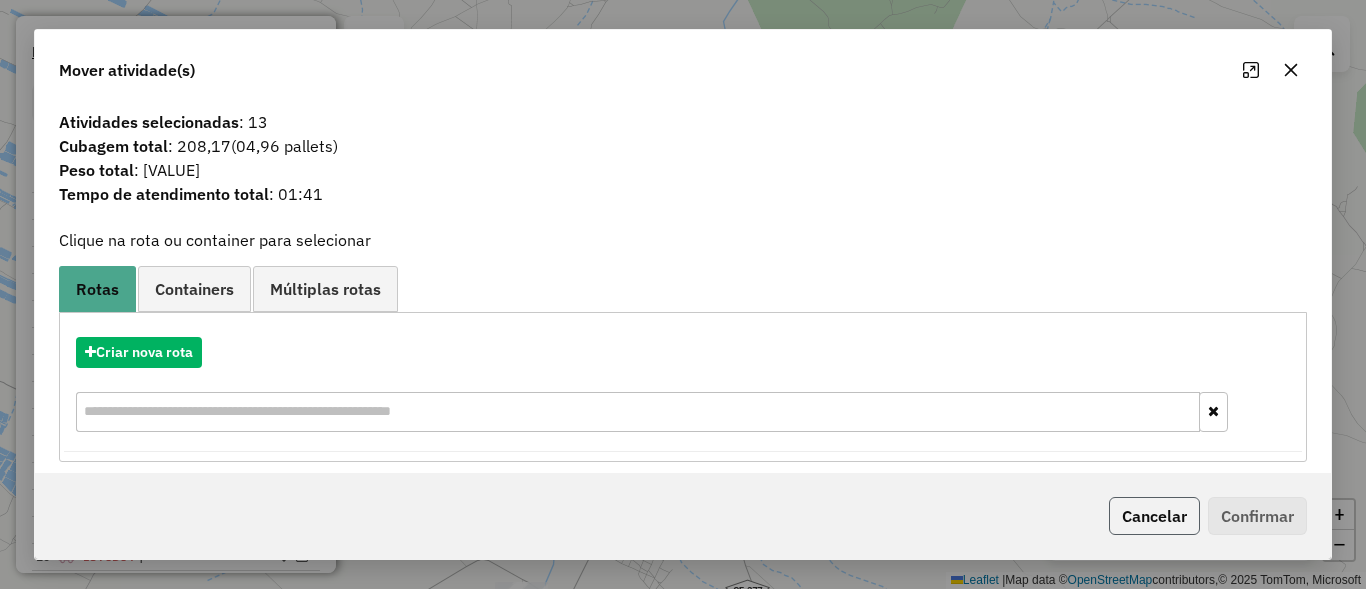 click on "Cancelar" 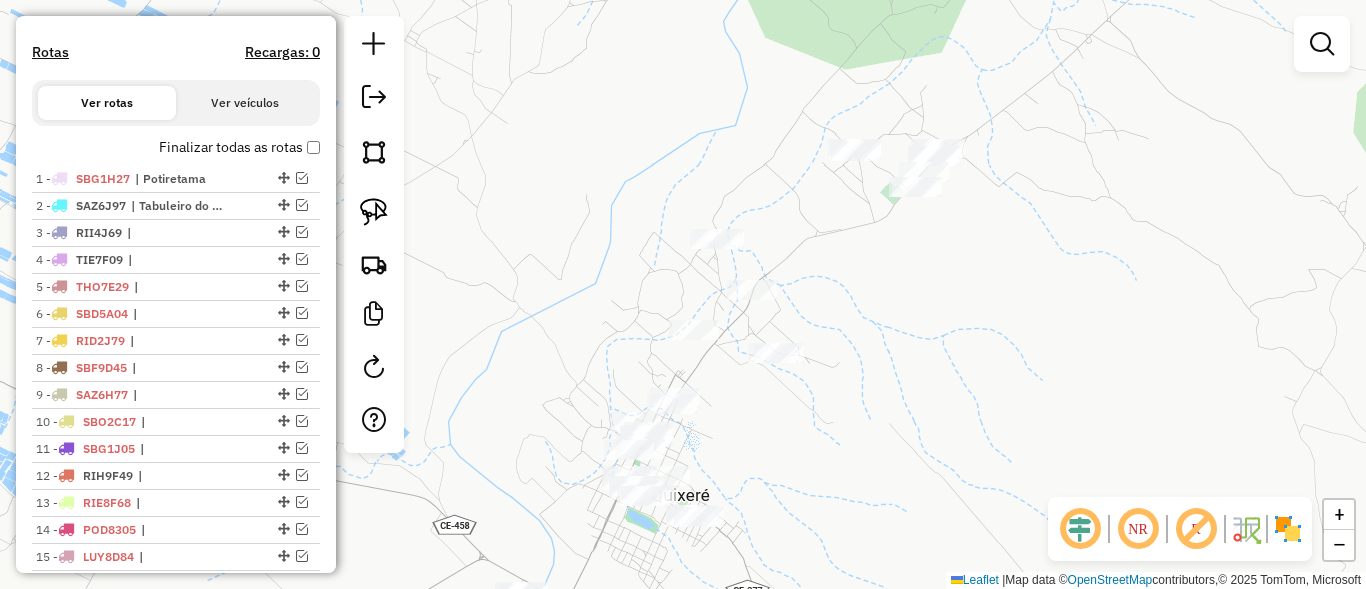 drag, startPoint x: 381, startPoint y: 216, endPoint x: 694, endPoint y: 153, distance: 319.2773 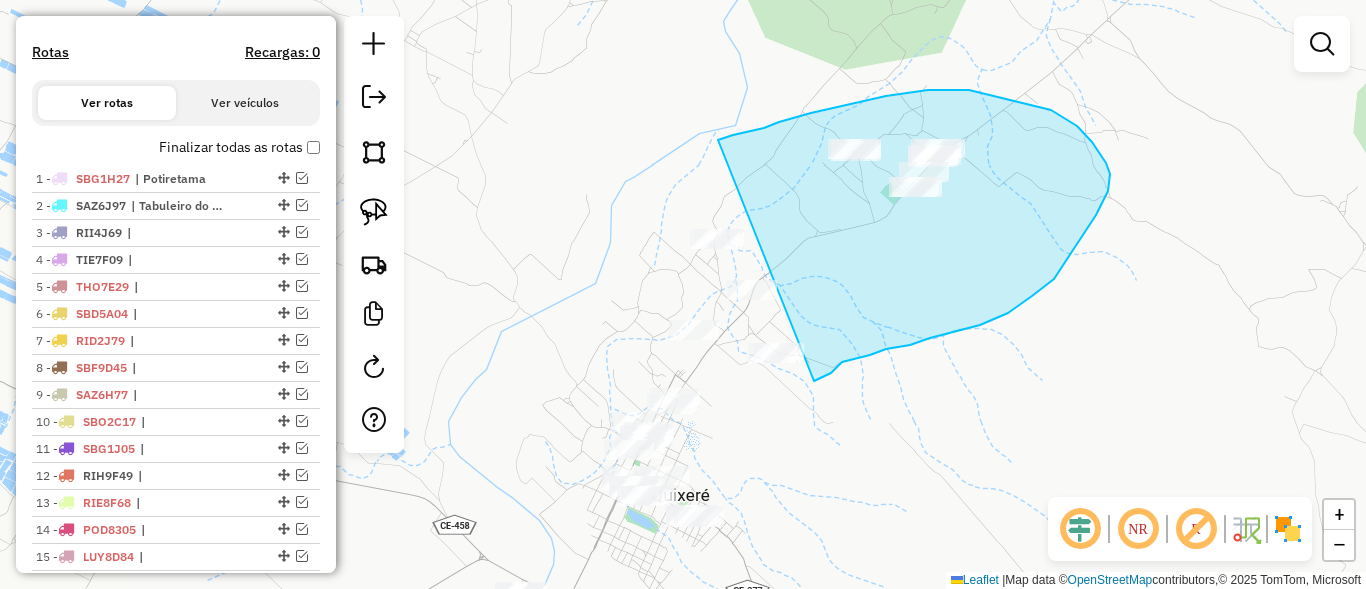 drag, startPoint x: 811, startPoint y: 113, endPoint x: 616, endPoint y: 333, distance: 293.9813 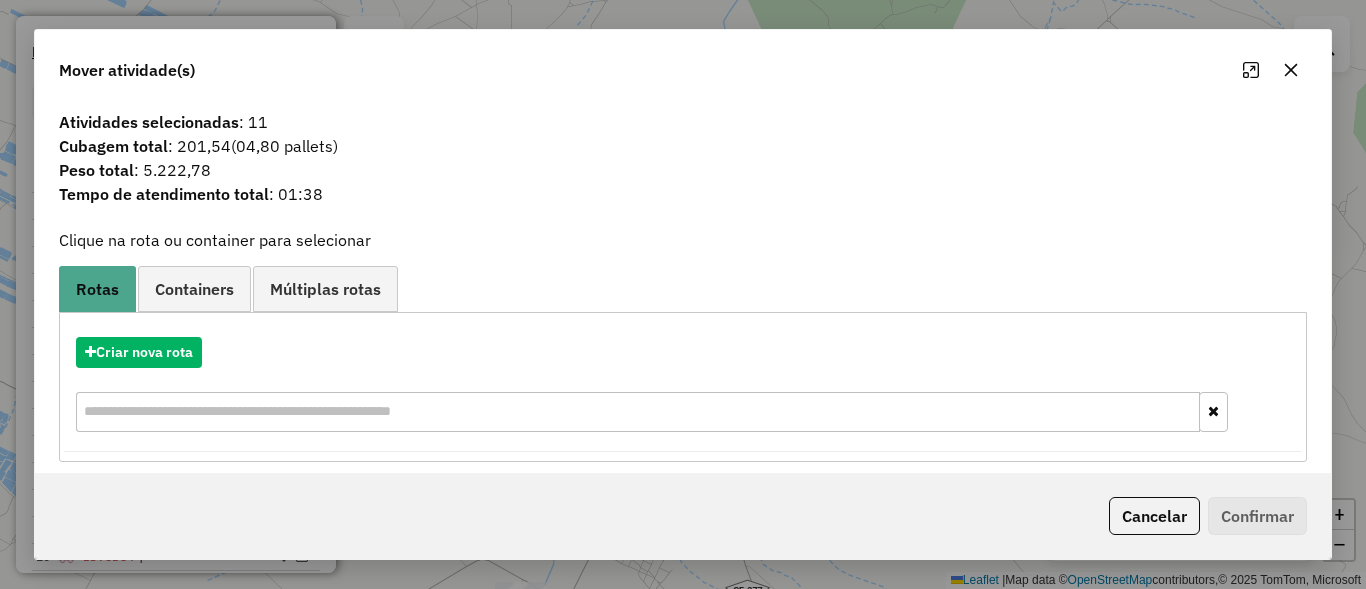 click on "Cancelar   Confirmar" 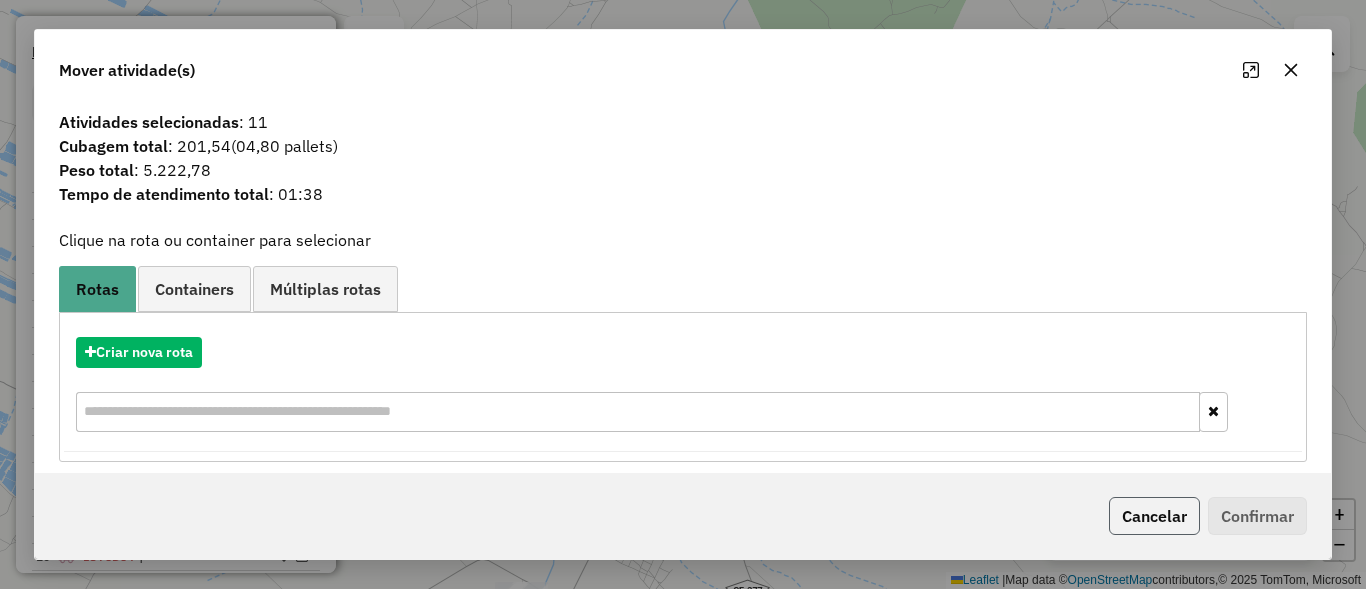 click on "Cancelar" 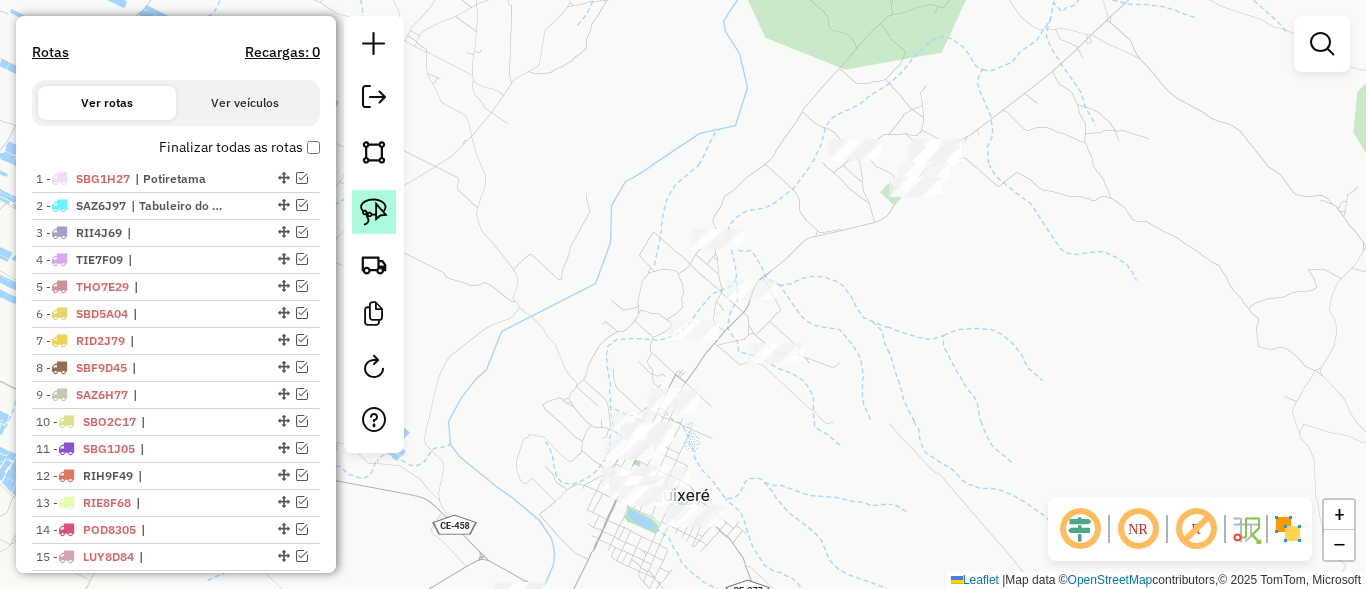 click 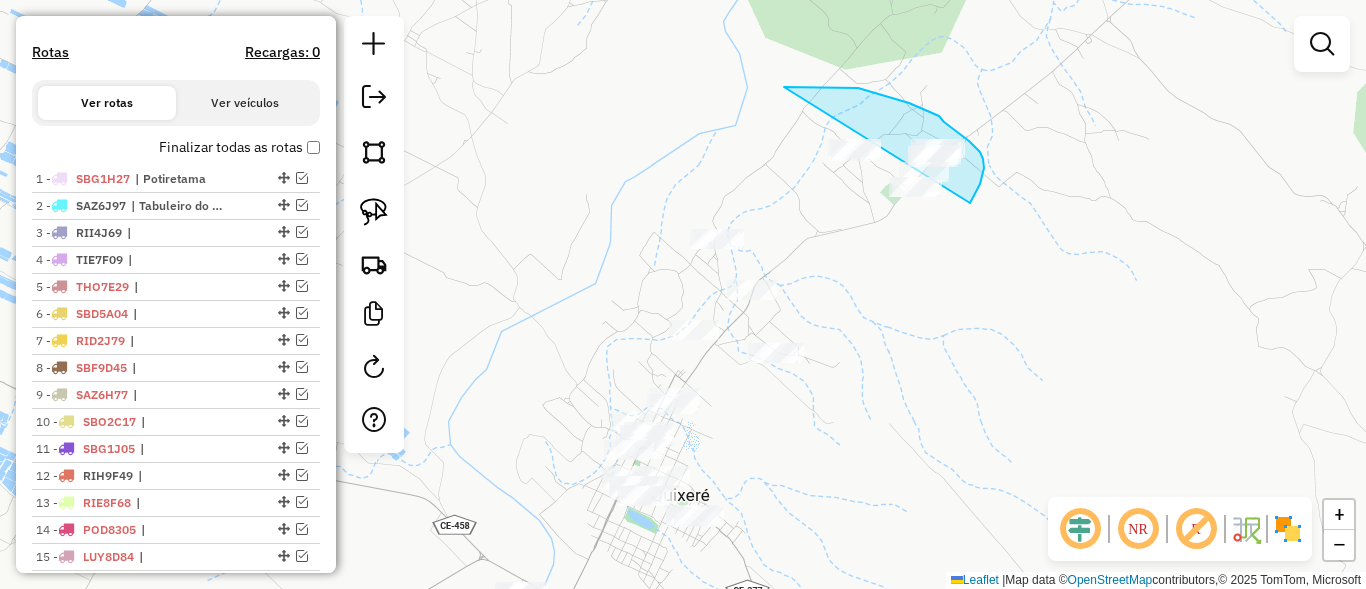 drag, startPoint x: 876, startPoint y: 93, endPoint x: 585, endPoint y: 169, distance: 300.7607 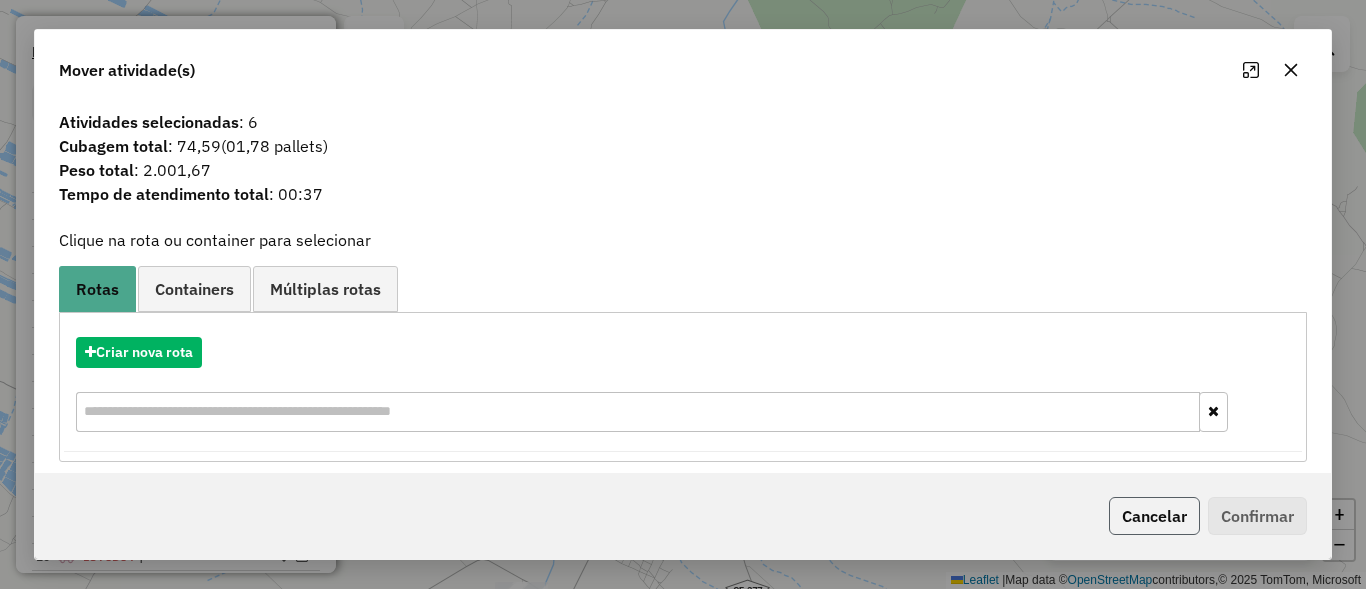 click on "Cancelar" 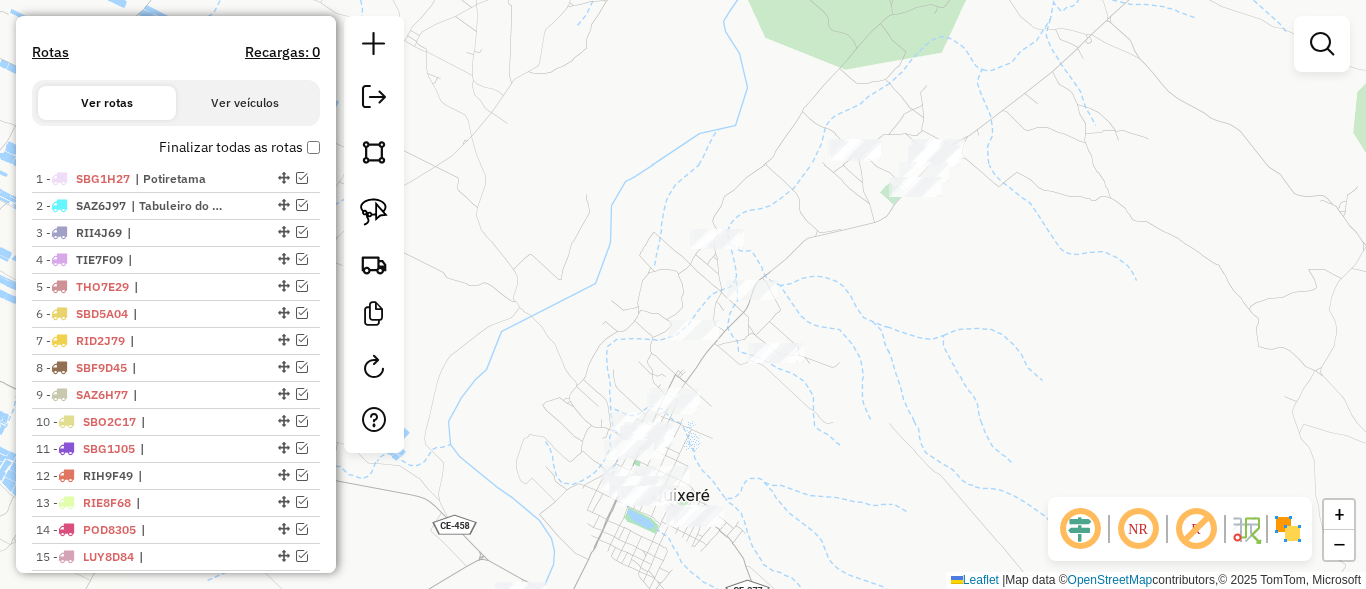 click 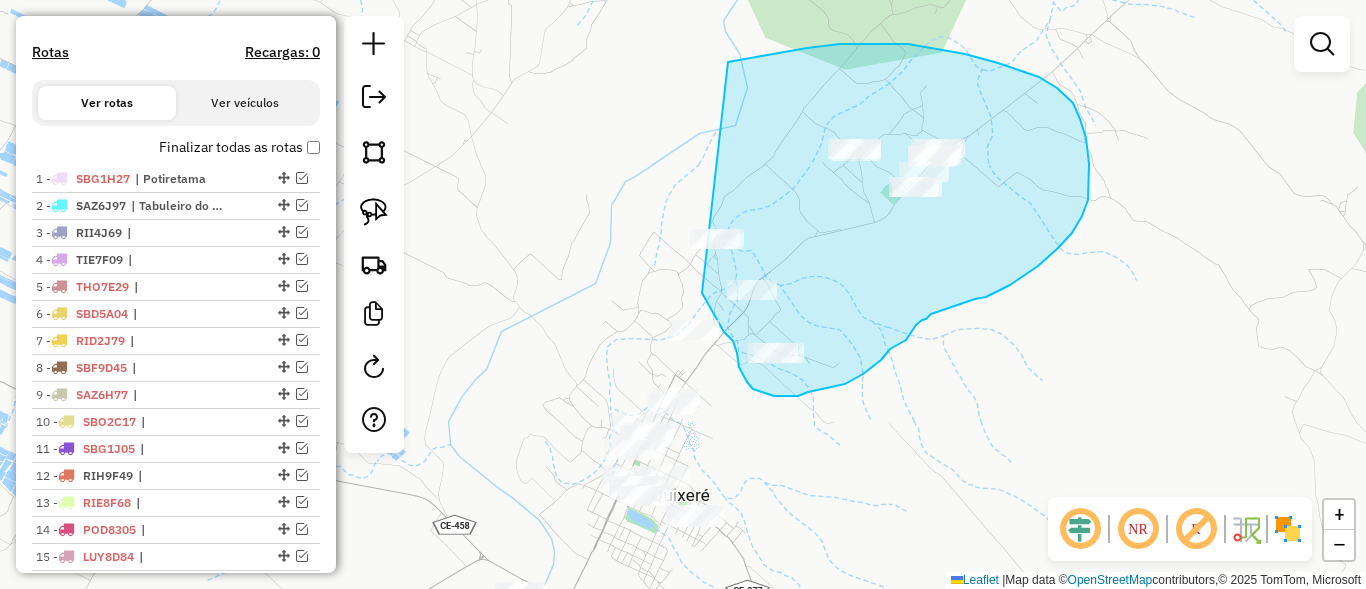 drag, startPoint x: 965, startPoint y: 54, endPoint x: 680, endPoint y: 255, distance: 348.7492 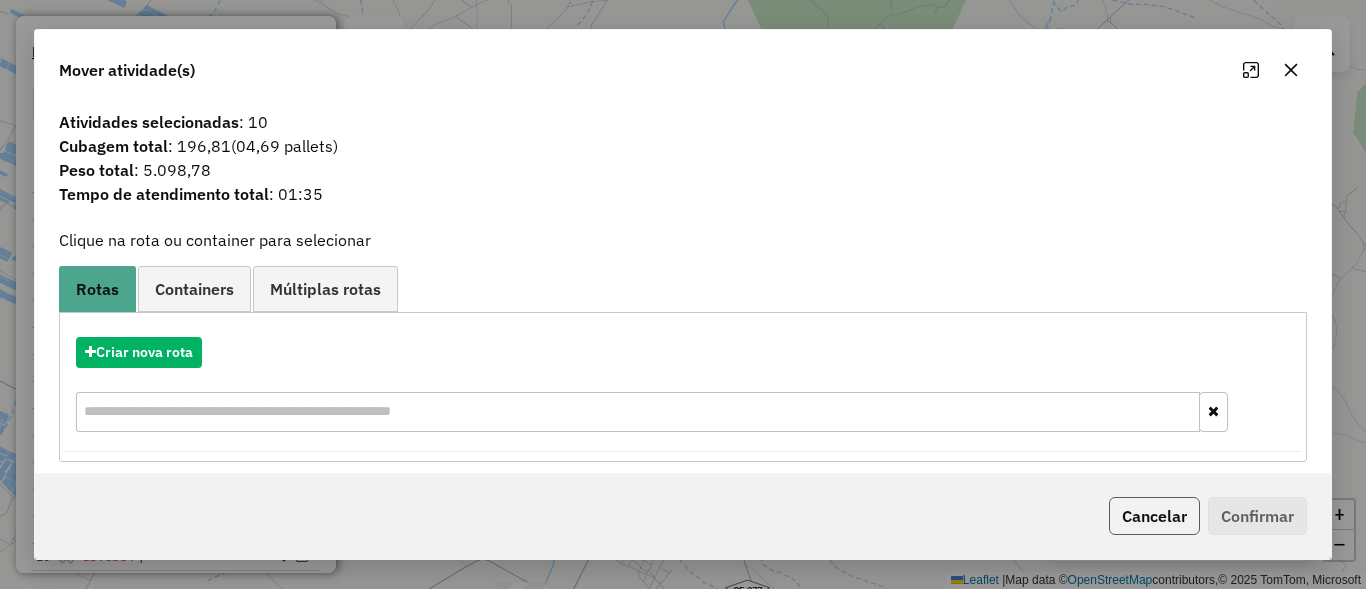 click on "Cancelar" 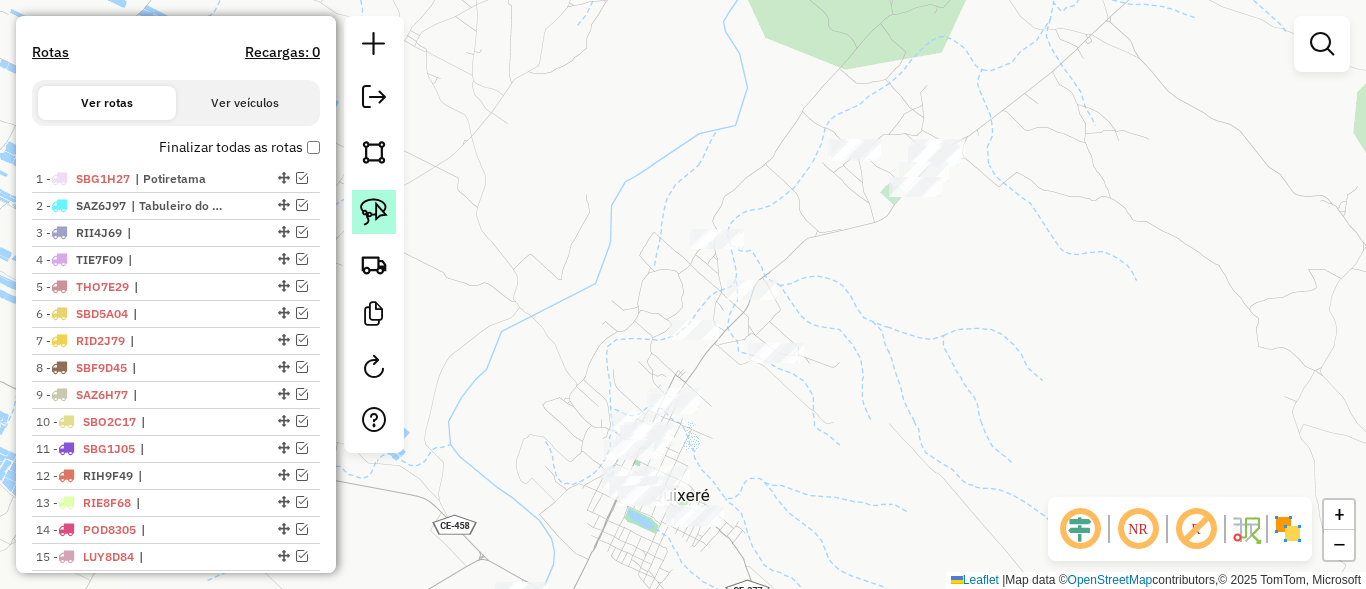 click 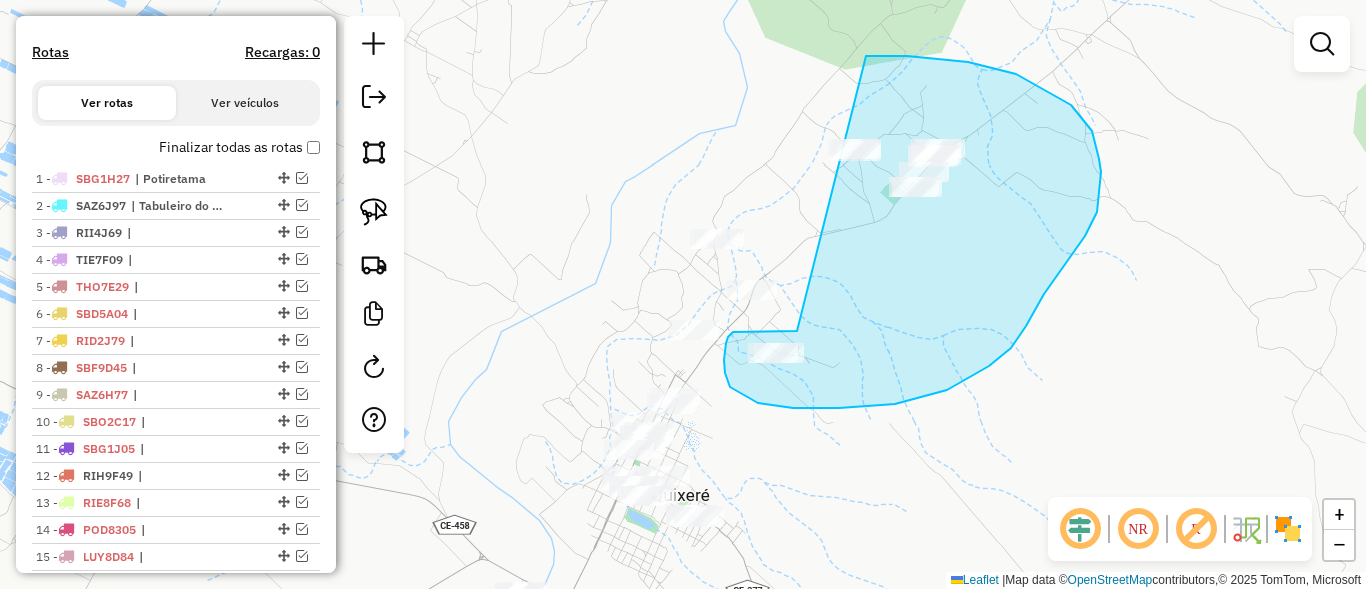 drag, startPoint x: 746, startPoint y: 331, endPoint x: 806, endPoint y: 202, distance: 142.27087 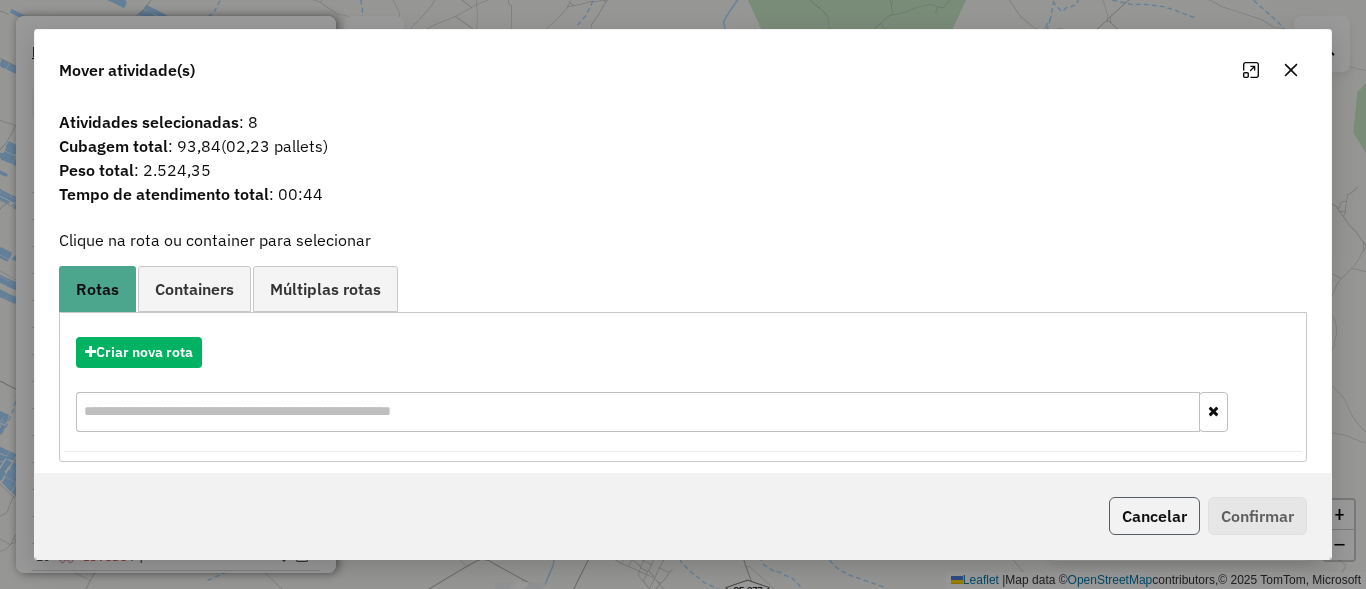 click on "Cancelar" 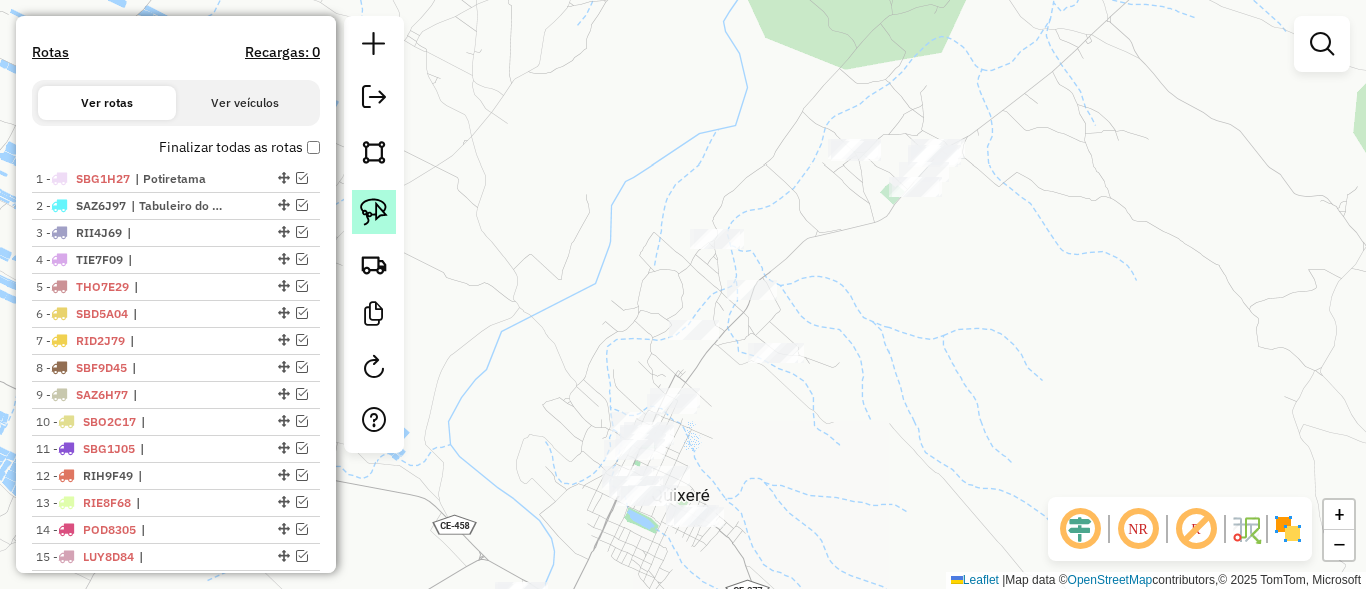 click 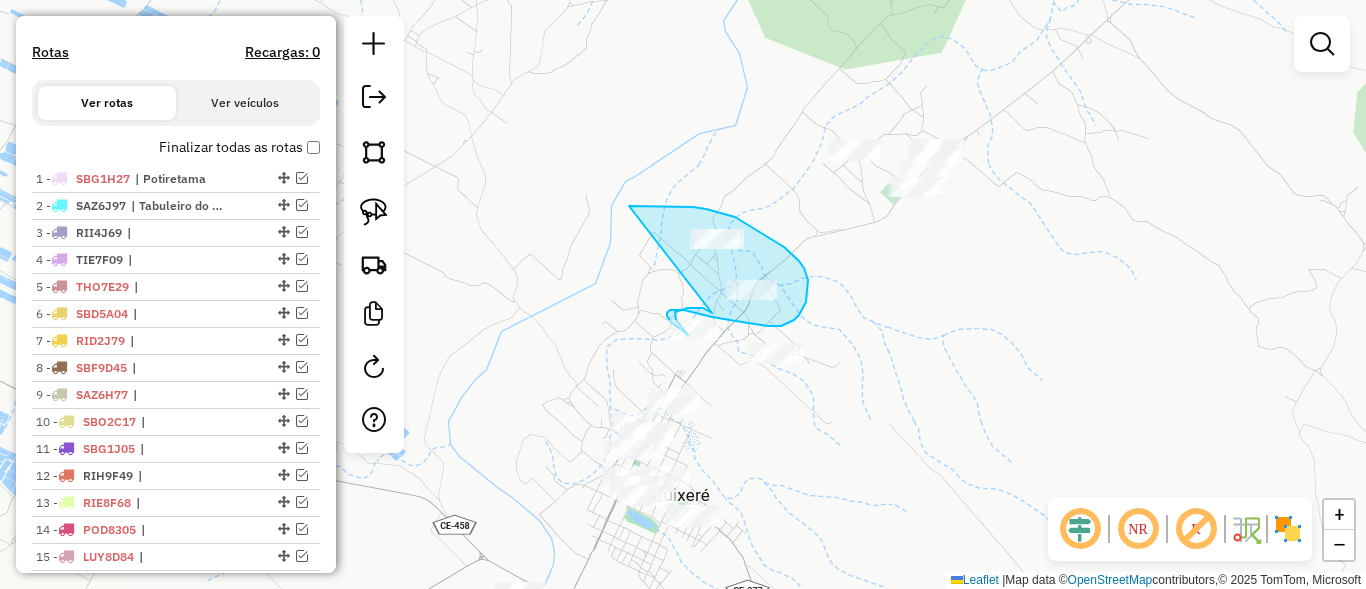 drag, startPoint x: 706, startPoint y: 209, endPoint x: 605, endPoint y: 332, distance: 159.154 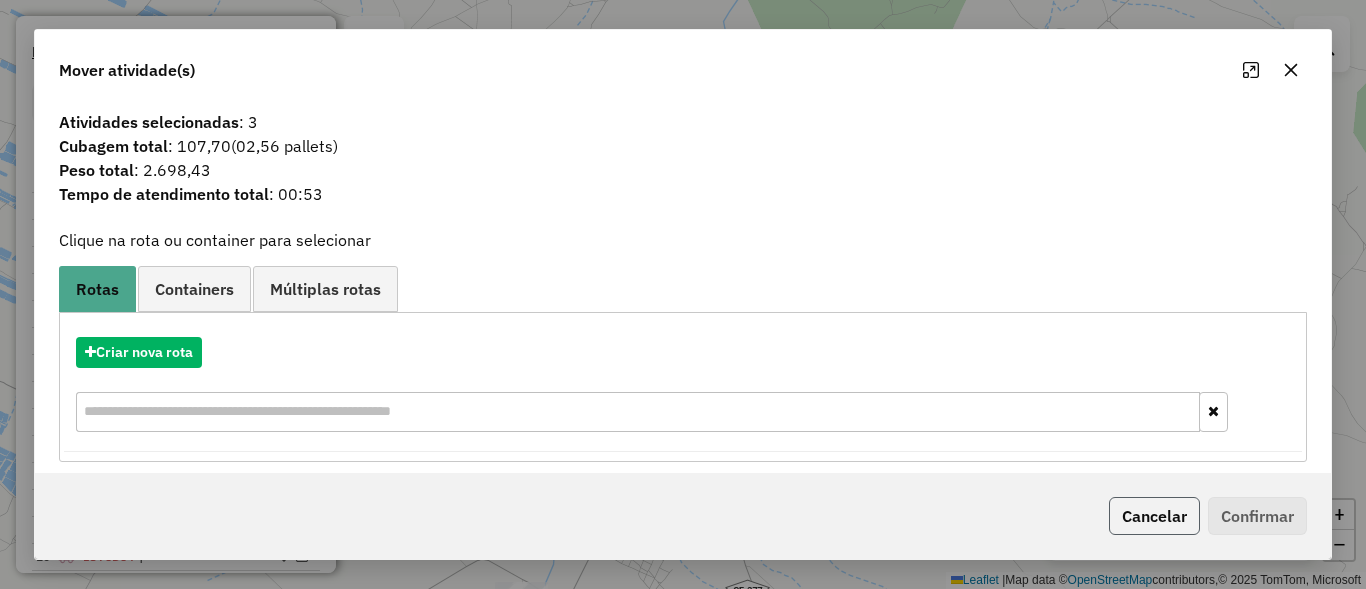 click on "Cancelar" 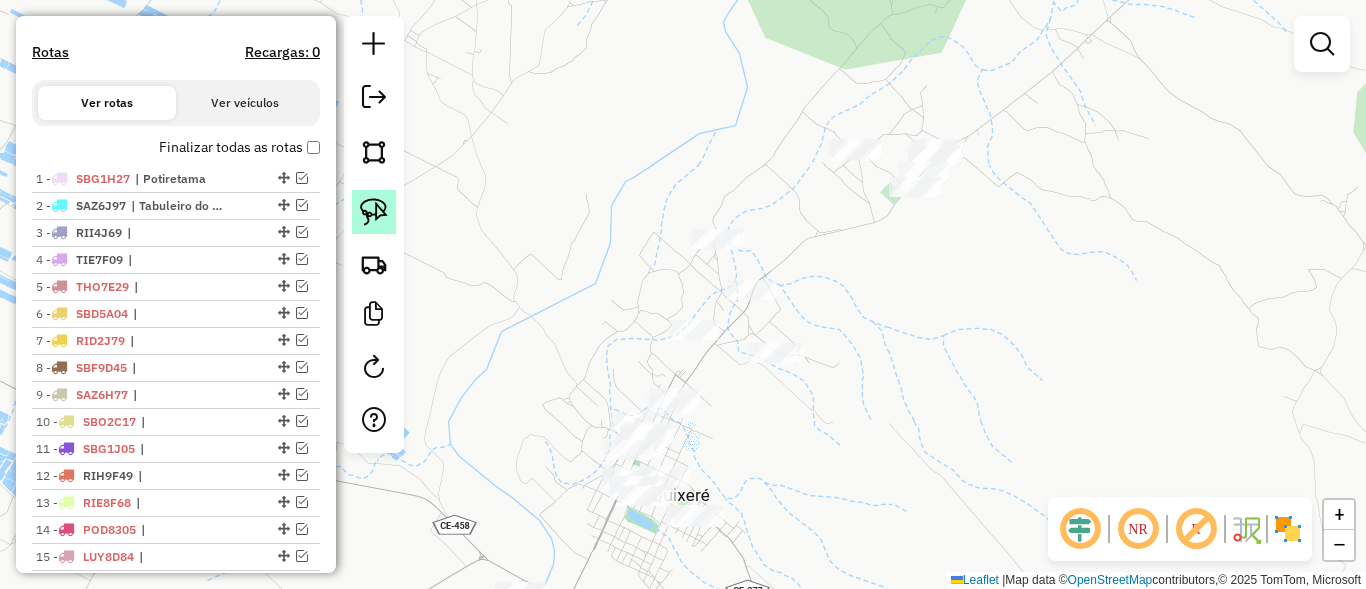 click 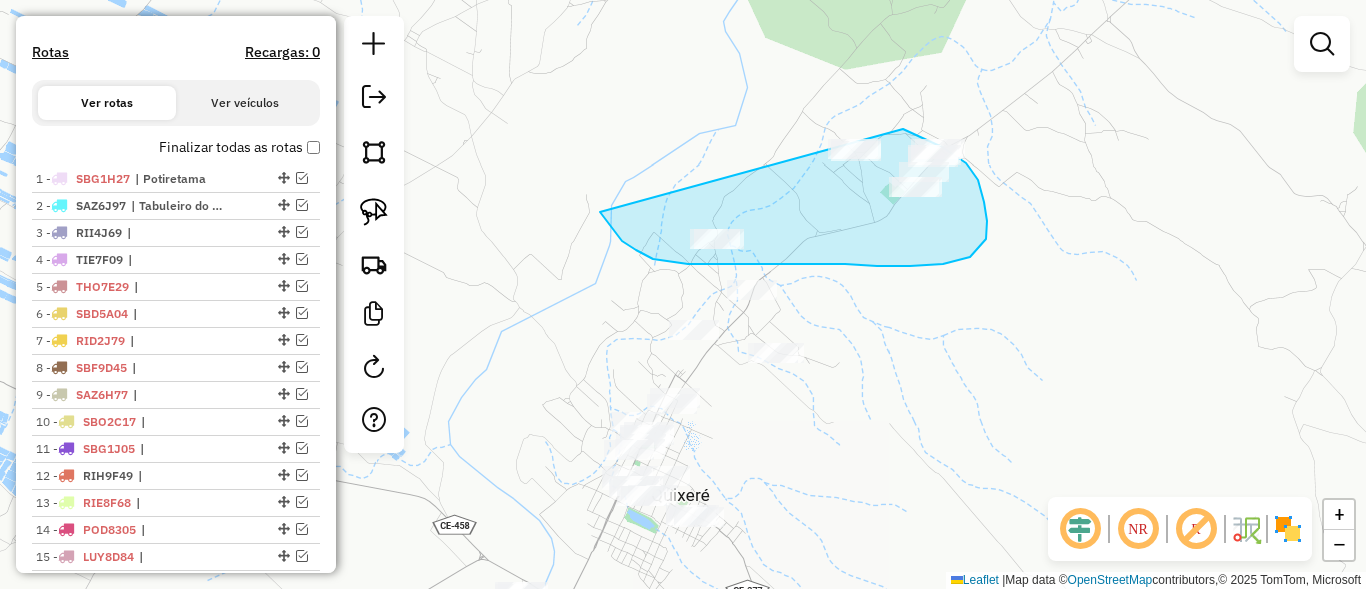 drag, startPoint x: 609, startPoint y: 224, endPoint x: 825, endPoint y: 111, distance: 243.77243 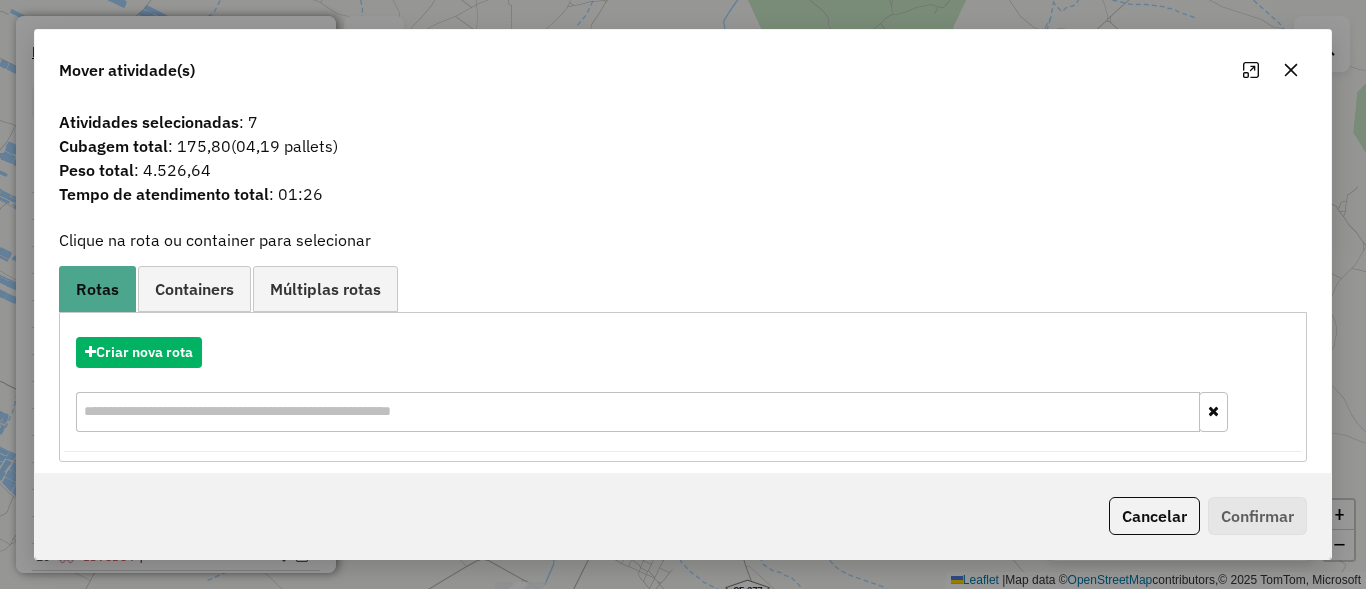 drag, startPoint x: 1136, startPoint y: 534, endPoint x: 966, endPoint y: 447, distance: 190.96858 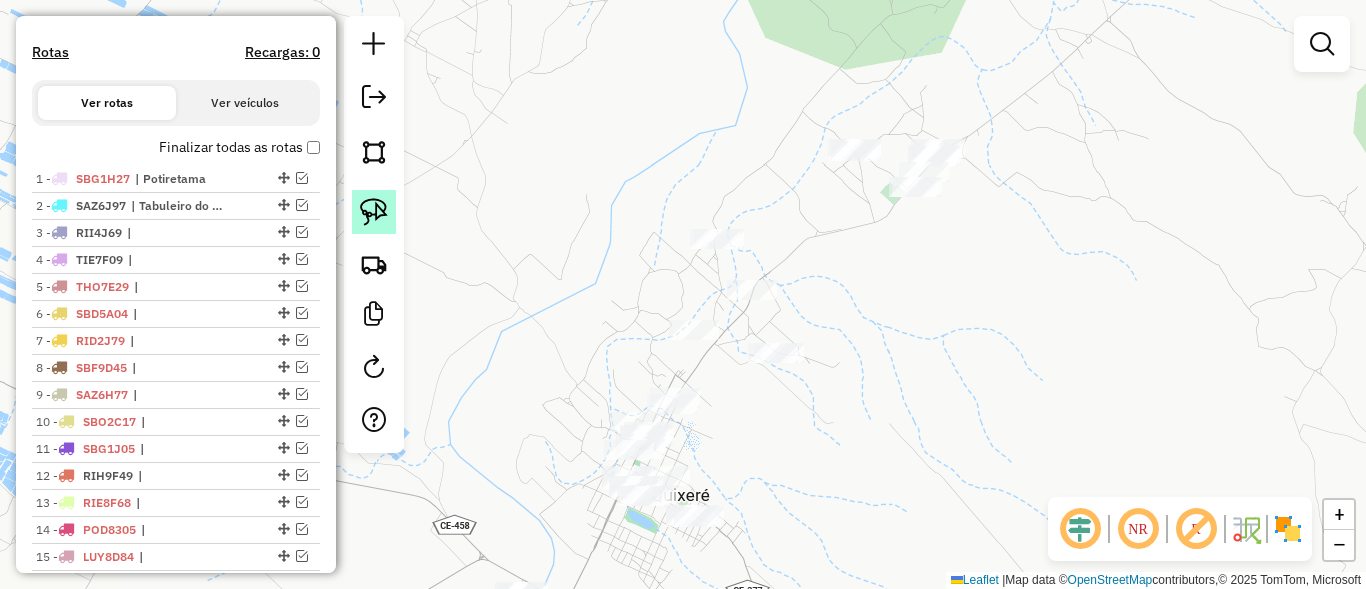 click 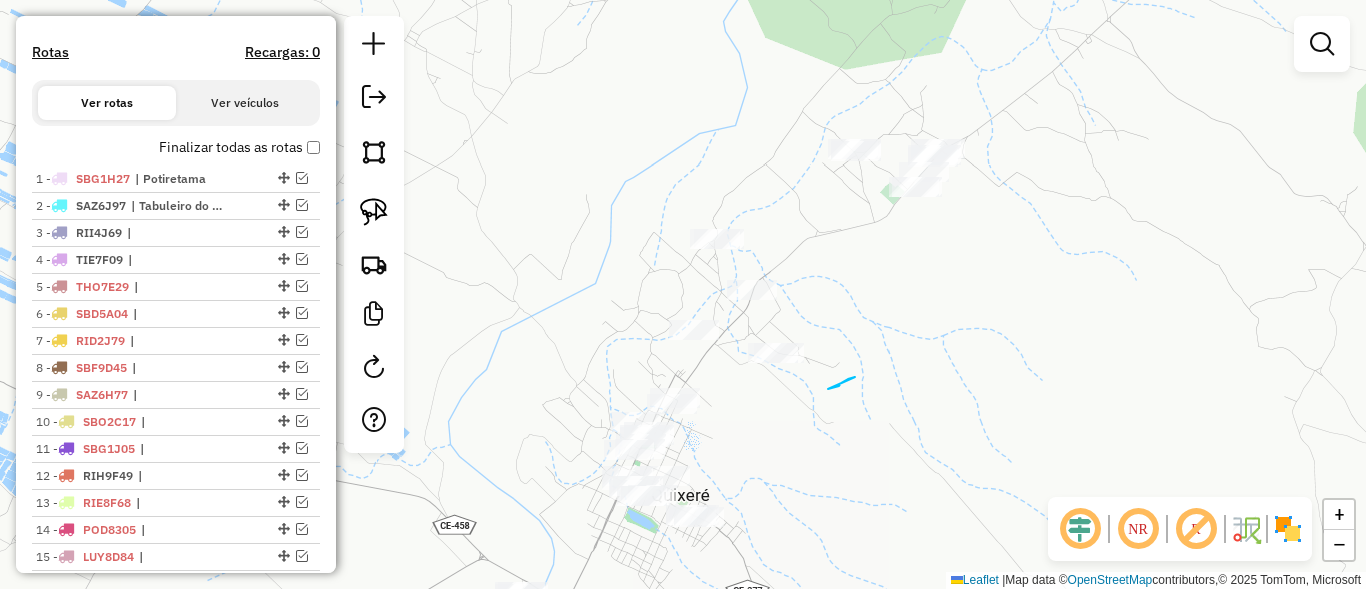 drag, startPoint x: 855, startPoint y: 377, endPoint x: 828, endPoint y: 389, distance: 29.546574 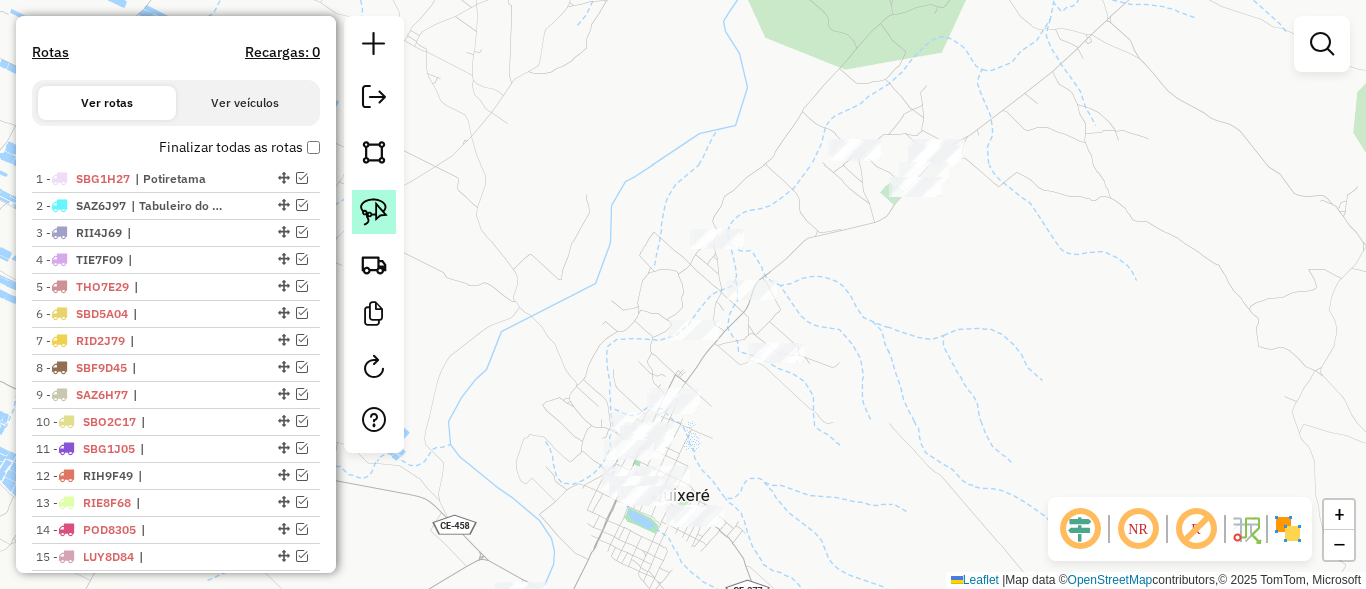 click 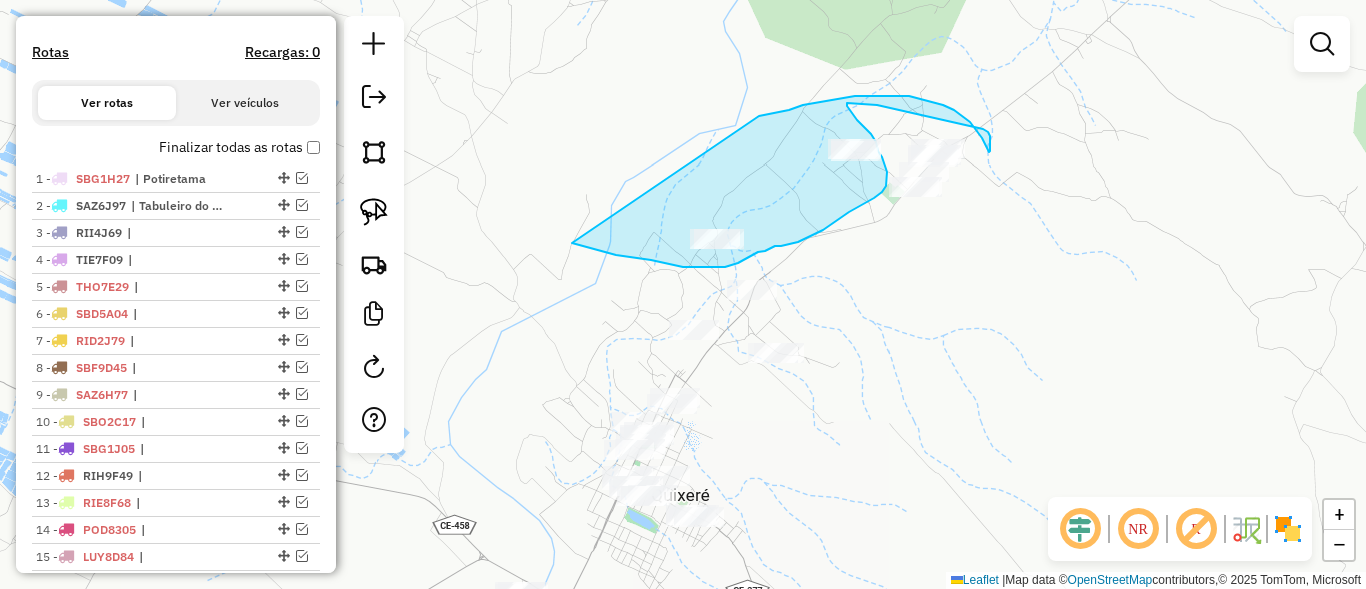 drag, startPoint x: 803, startPoint y: 105, endPoint x: 565, endPoint y: 241, distance: 274.11676 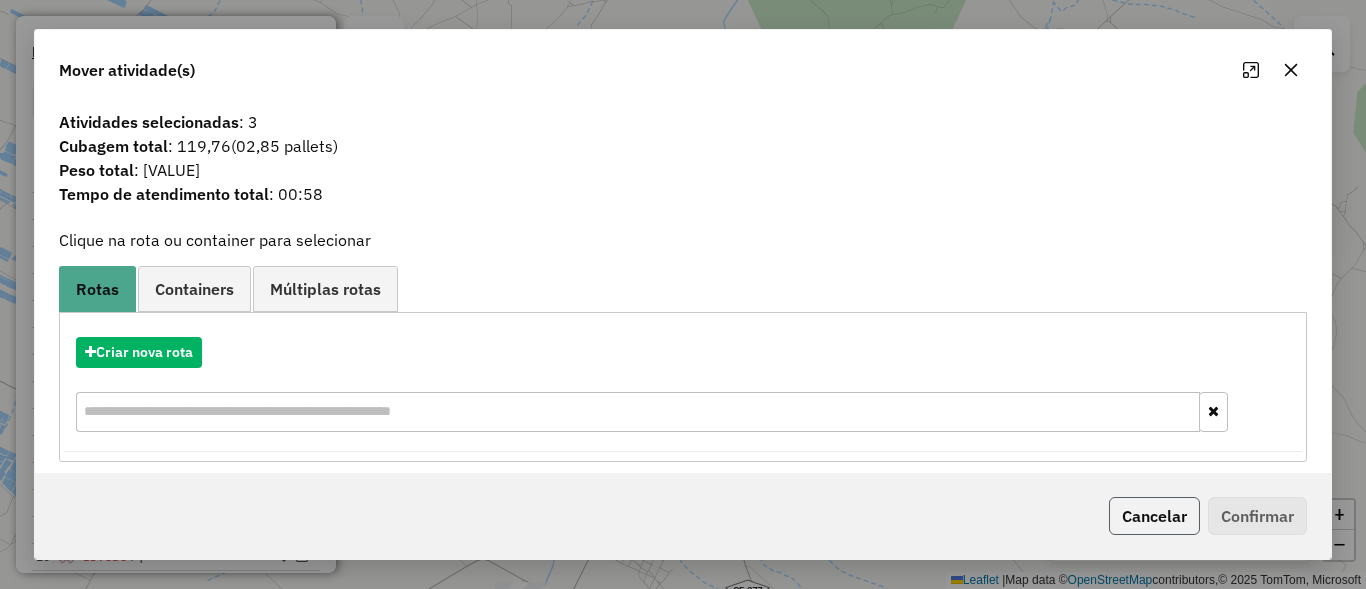 click on "Cancelar" 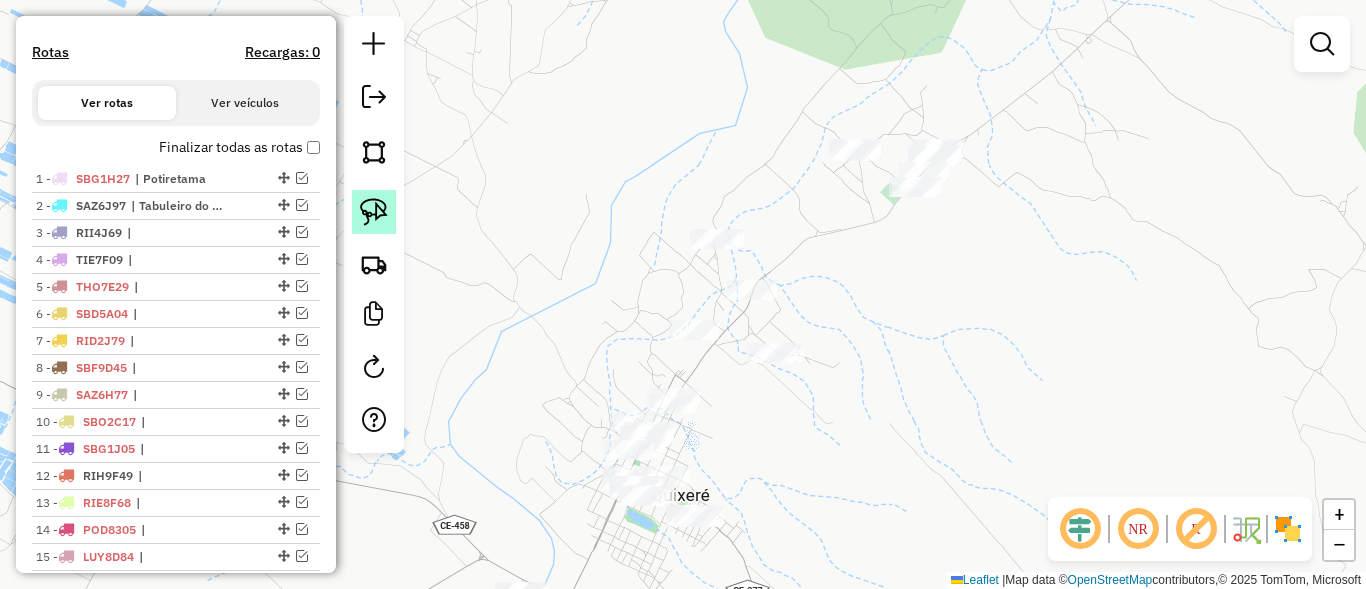 click 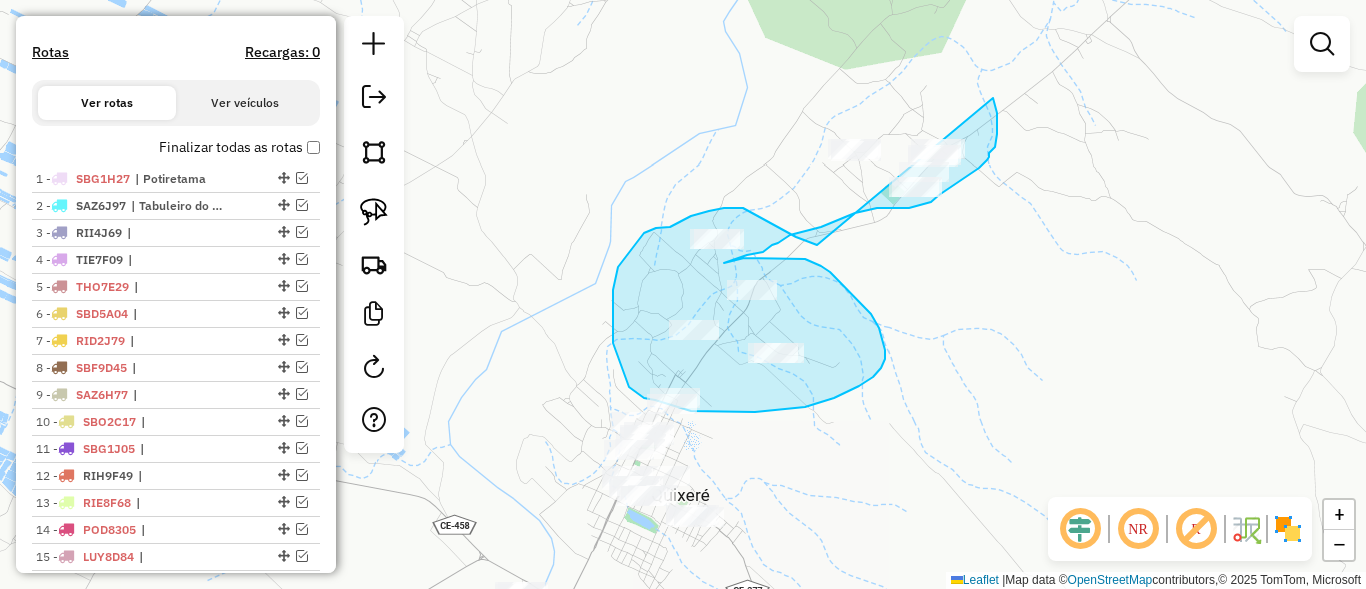 drag, startPoint x: 993, startPoint y: 98, endPoint x: 852, endPoint y: 252, distance: 208.79895 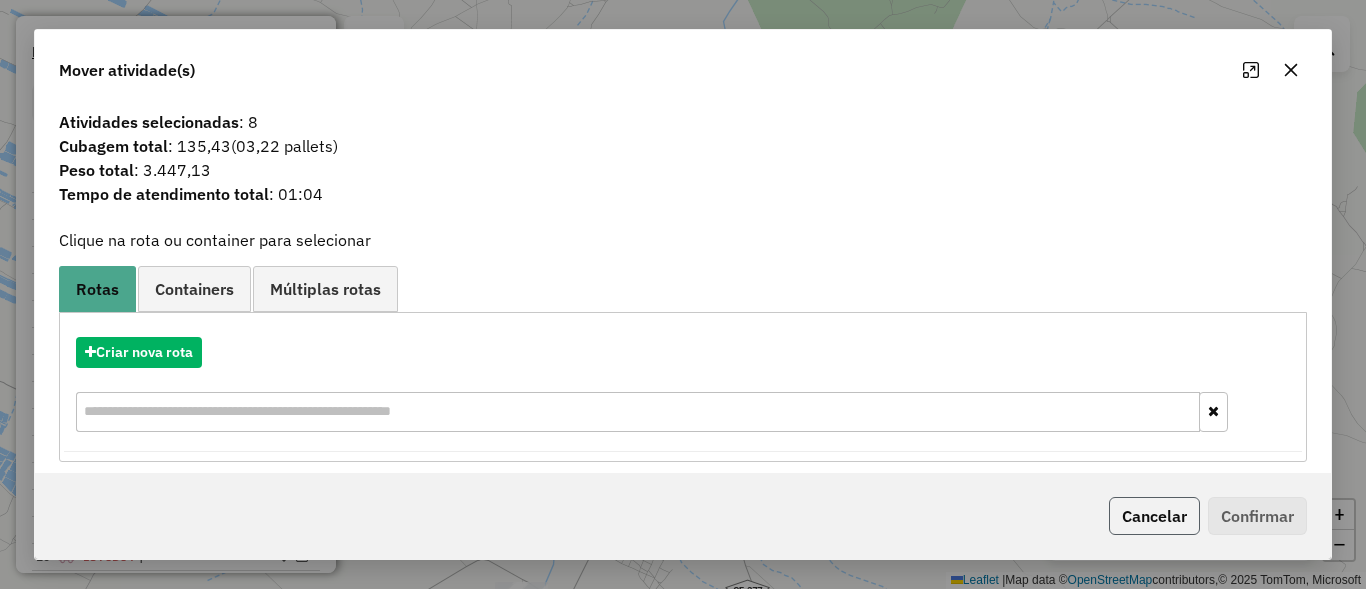 click on "Cancelar" 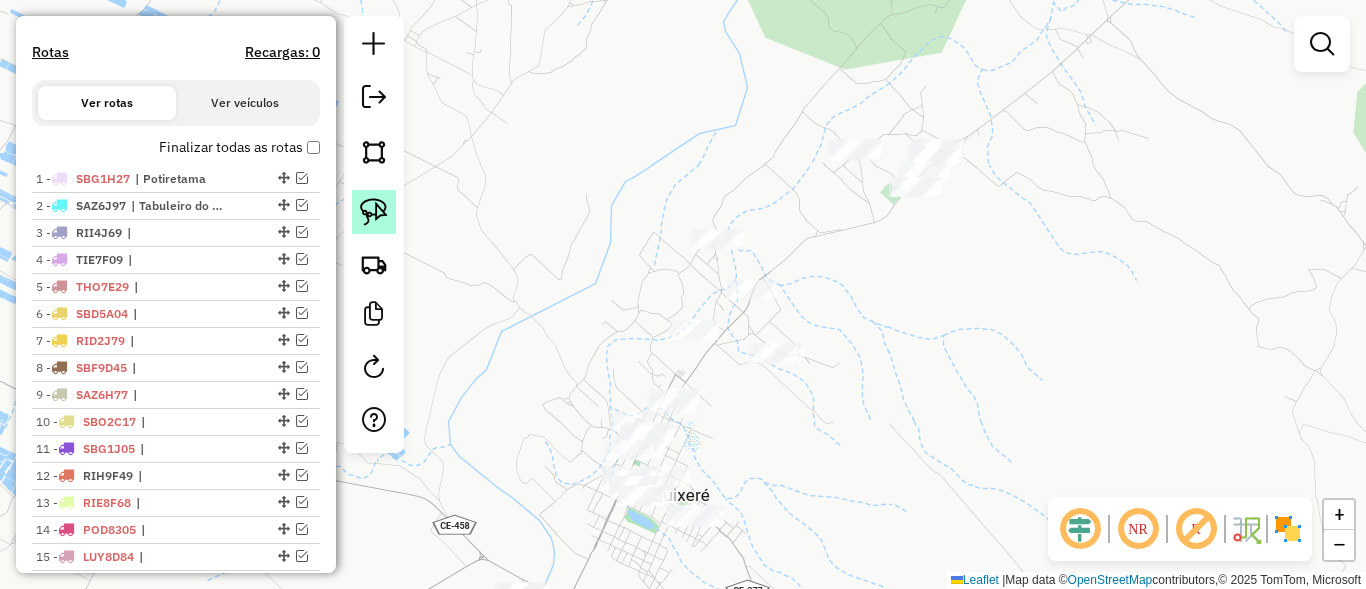 click 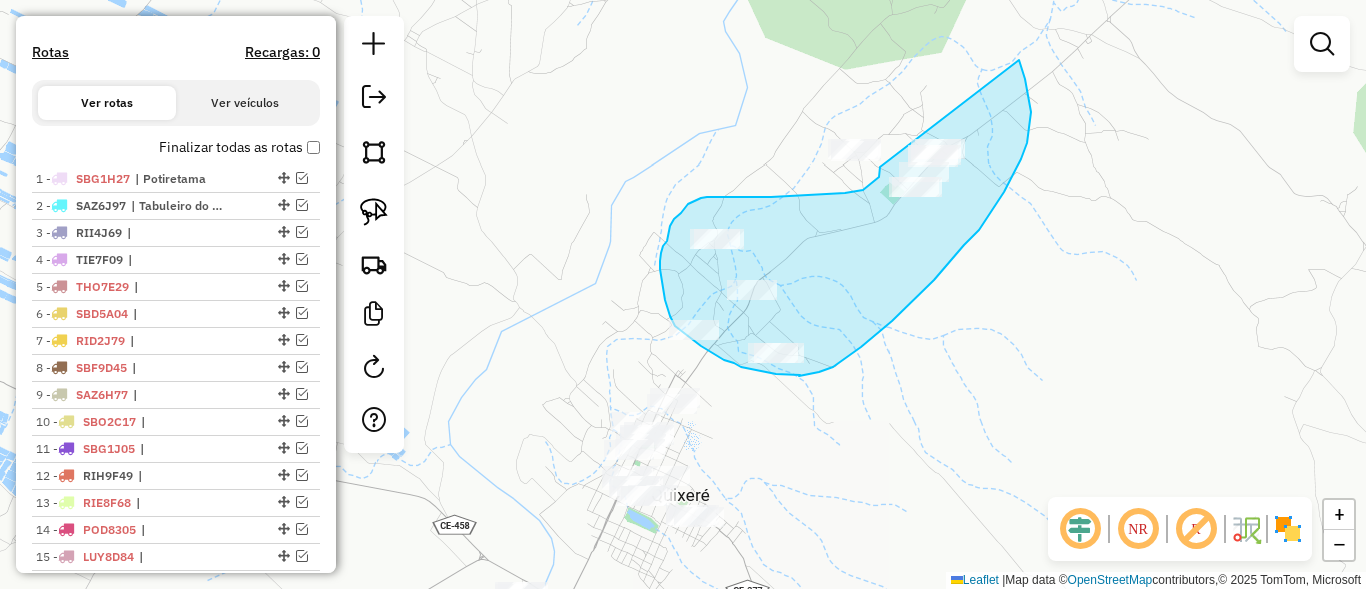 drag, startPoint x: 1019, startPoint y: 60, endPoint x: 902, endPoint y: 131, distance: 136.85759 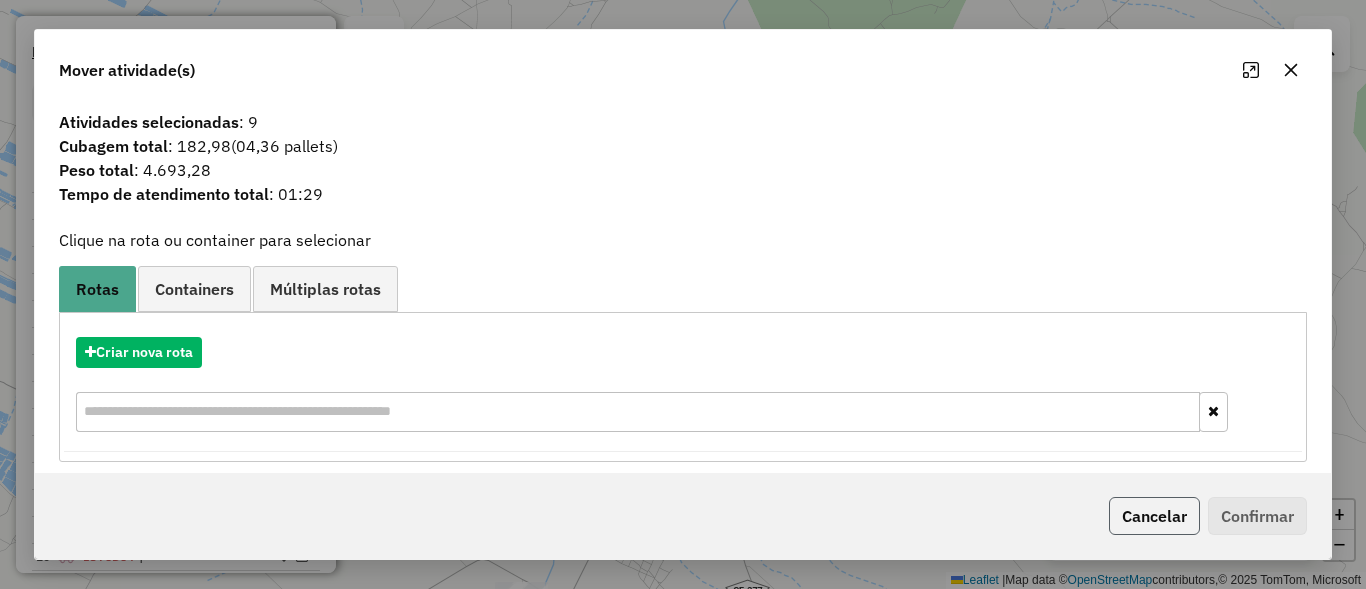 click on "Cancelar" 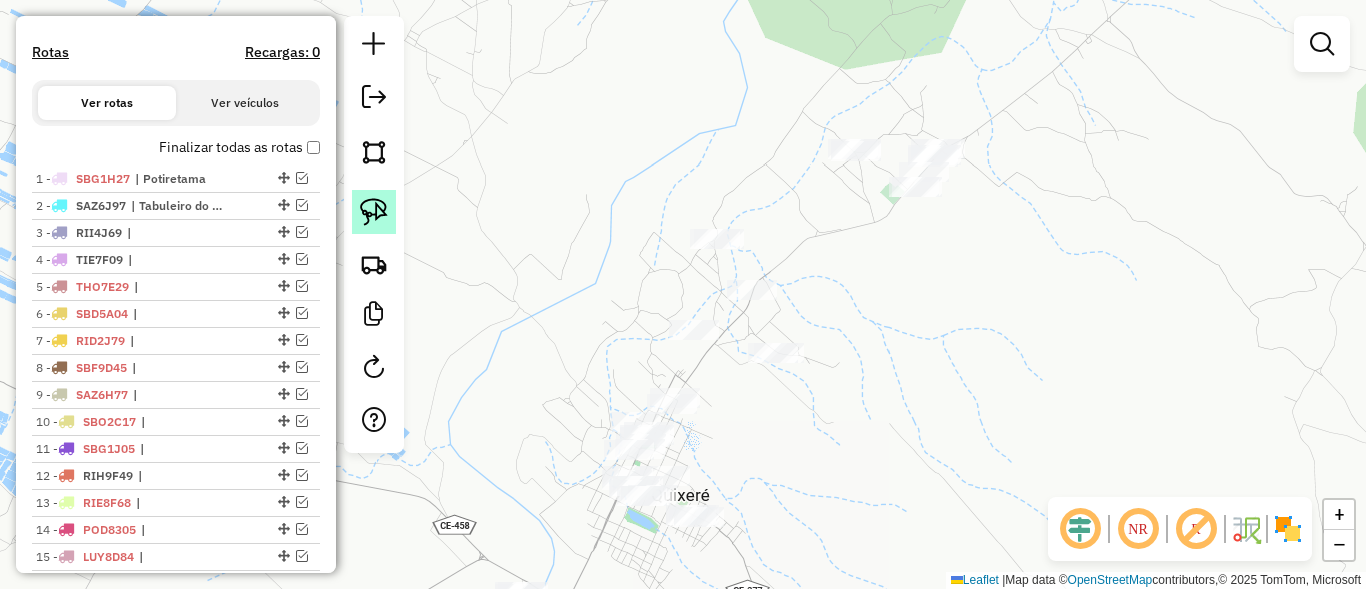 click 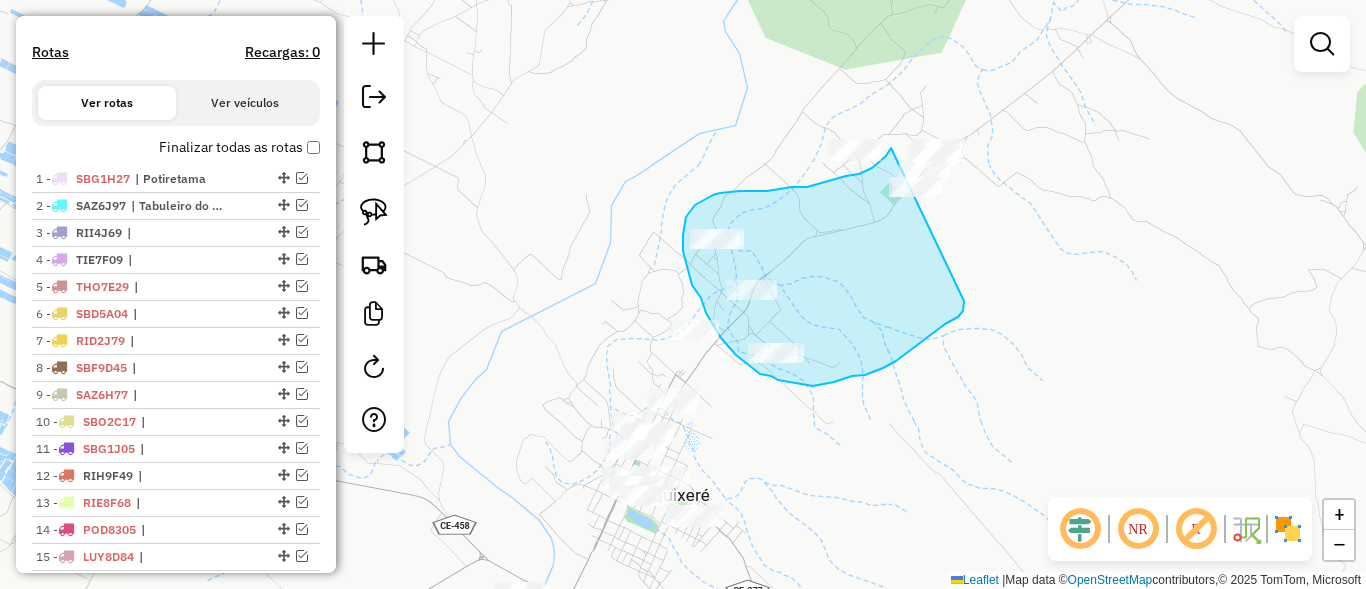drag, startPoint x: 964, startPoint y: 306, endPoint x: 980, endPoint y: 119, distance: 187.68324 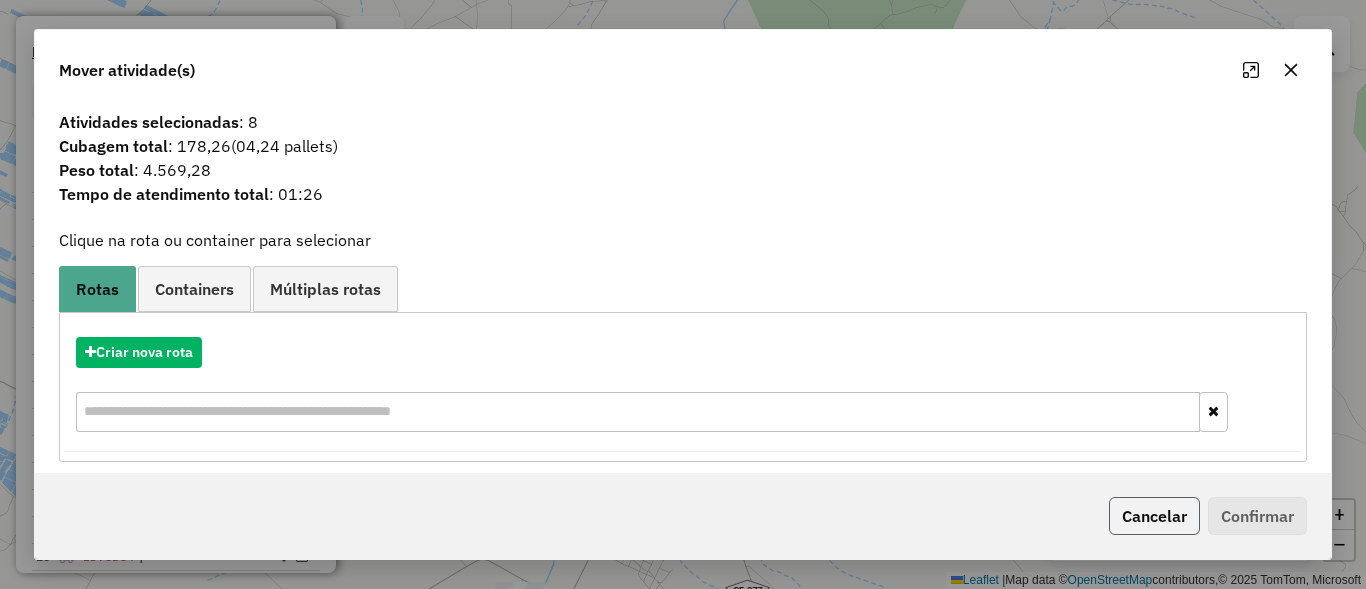 click on "Cancelar" 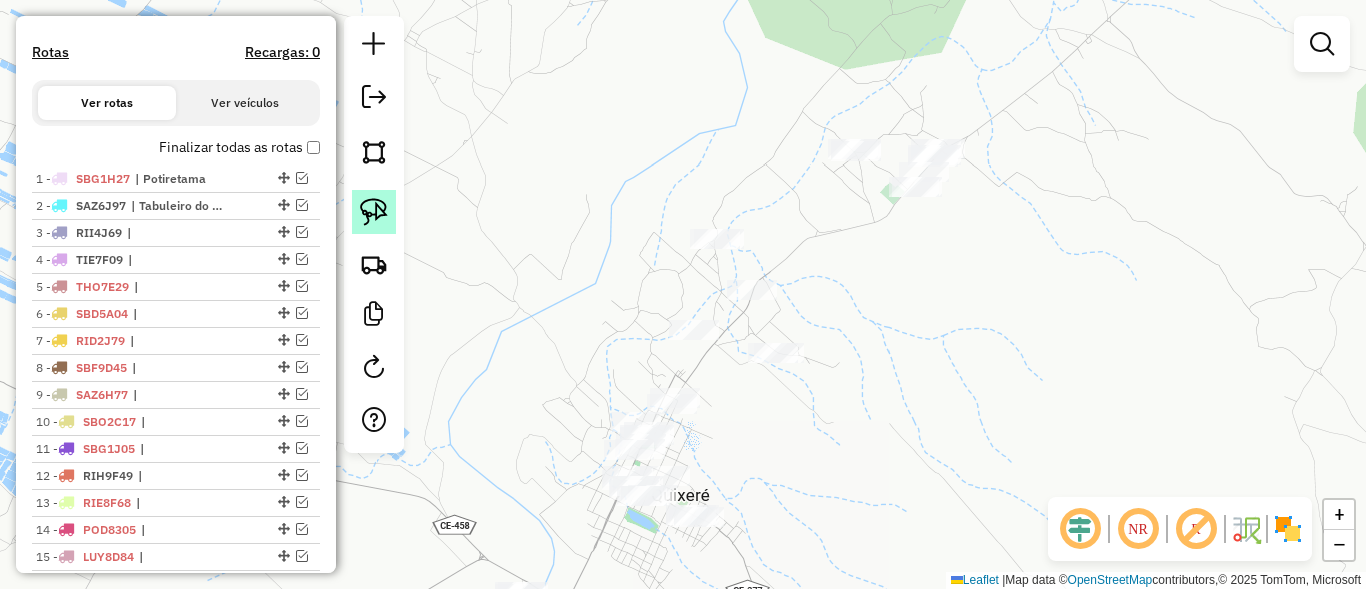 click 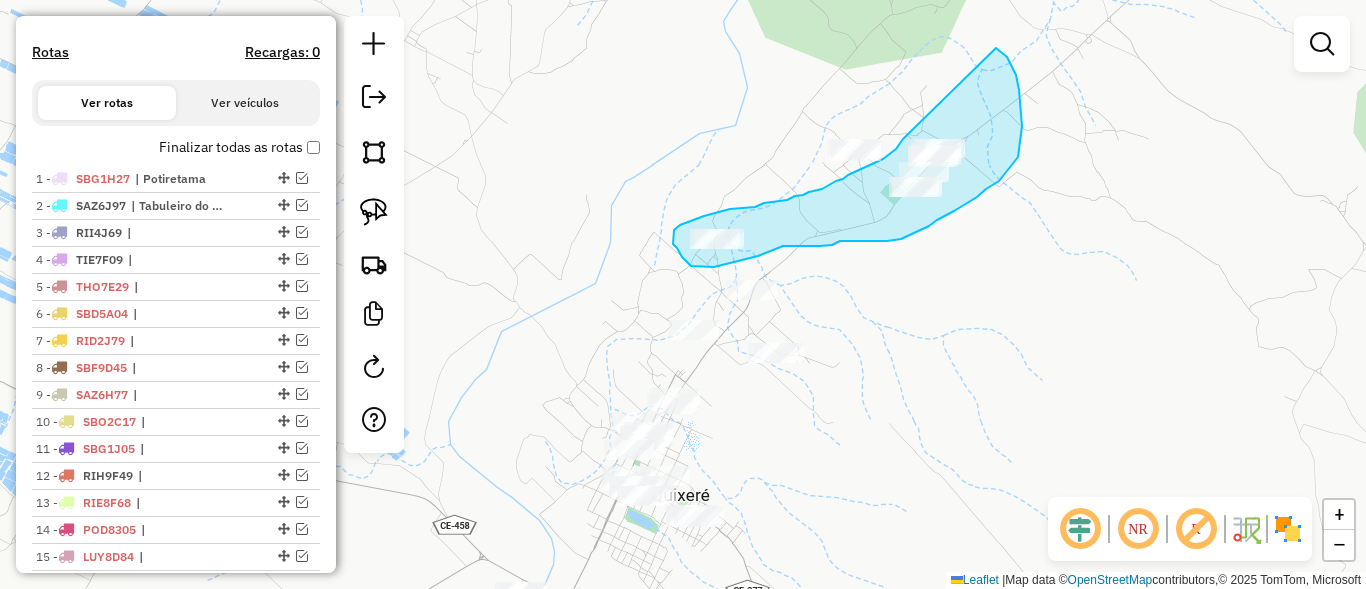 drag, startPoint x: 1020, startPoint y: 104, endPoint x: 906, endPoint y: 135, distance: 118.13975 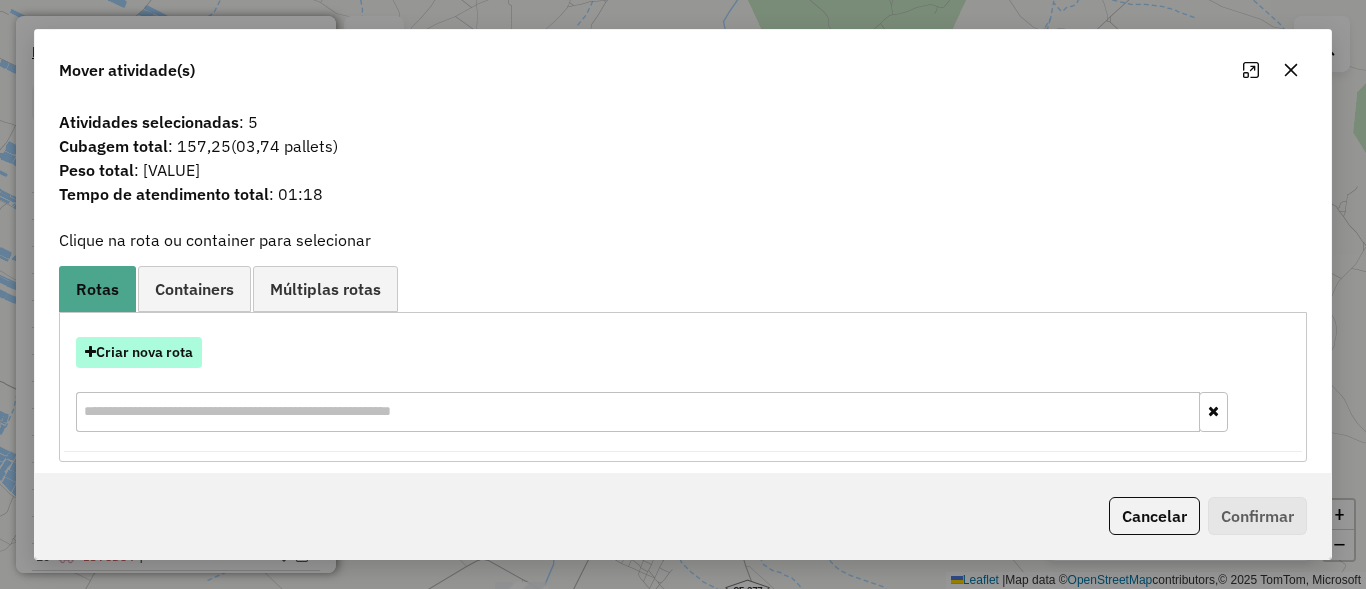 click on "Criar nova rota" at bounding box center [139, 352] 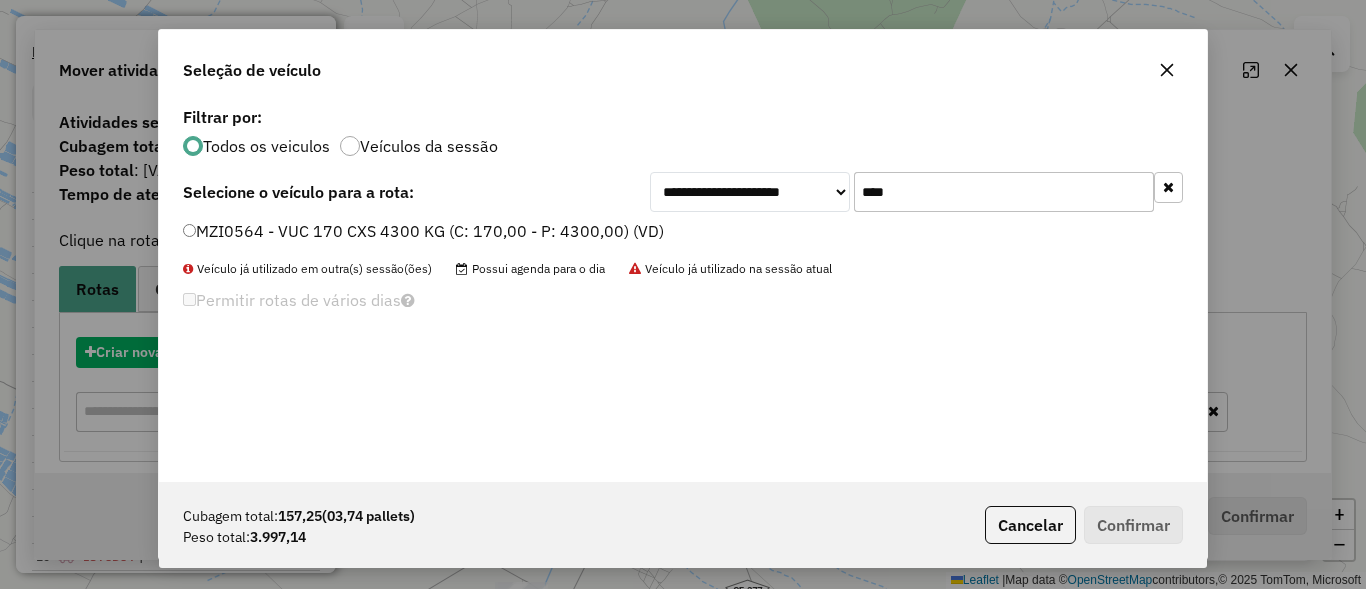 scroll, scrollTop: 11, scrollLeft: 6, axis: both 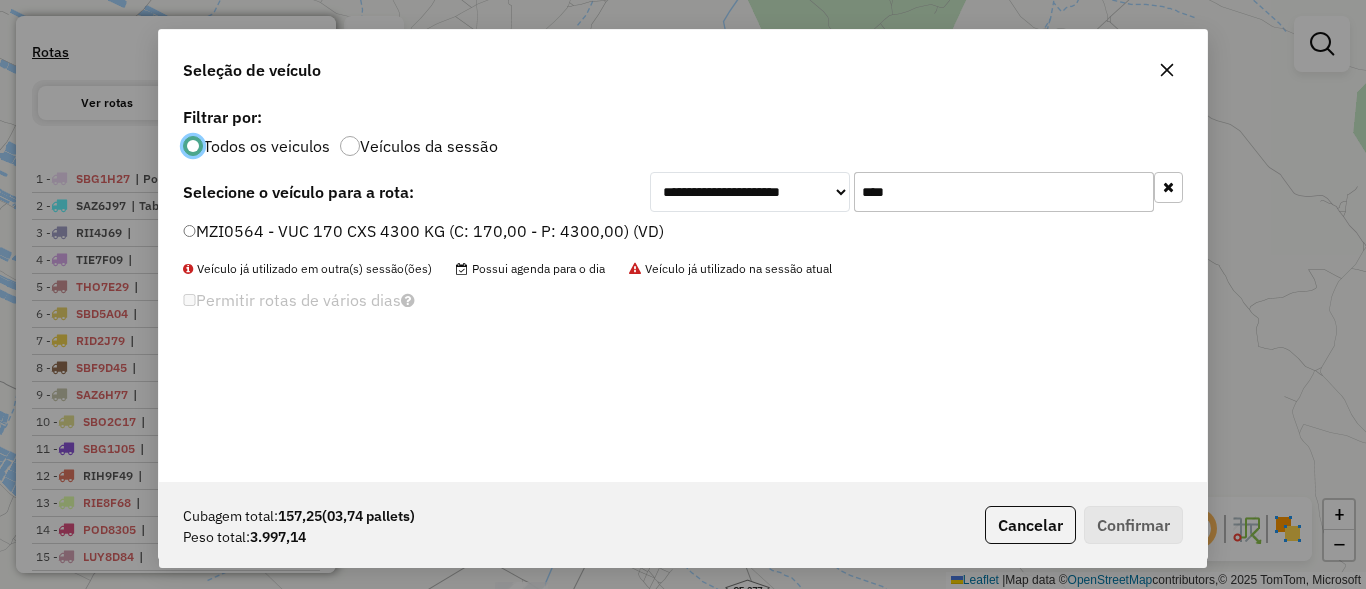 click on "****" 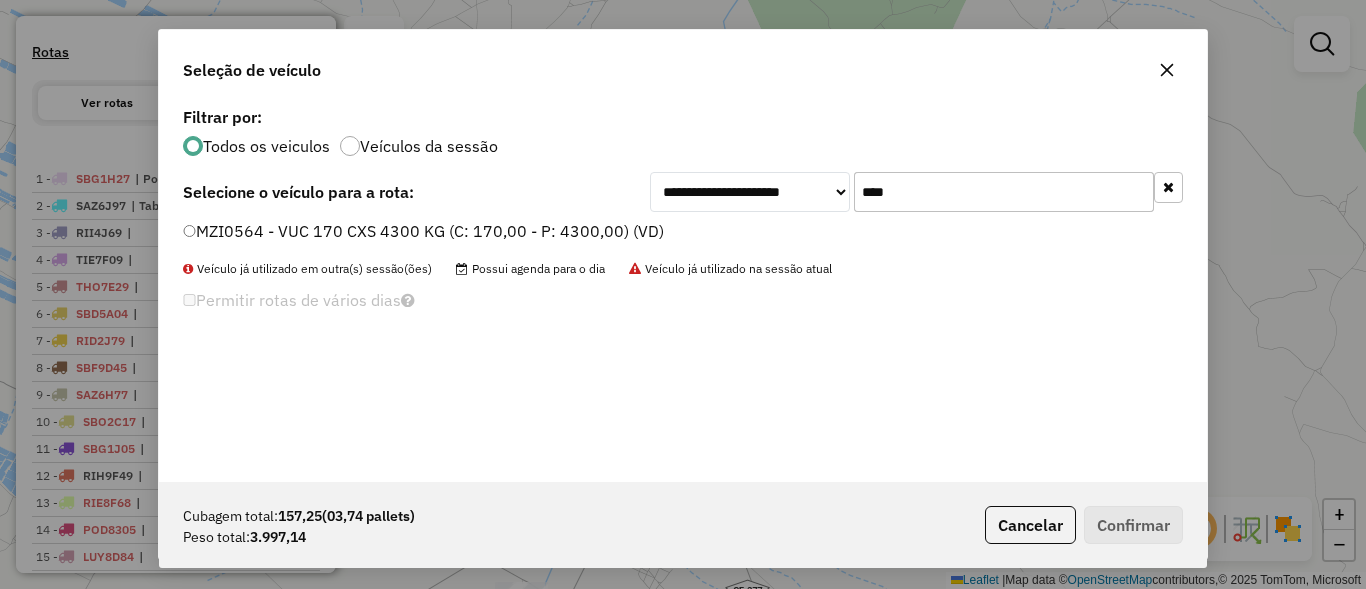 click on "MZI0564 - VUC 170 CXS 4300 KG (C: 170,00 - P: 4300,00) (VD)" 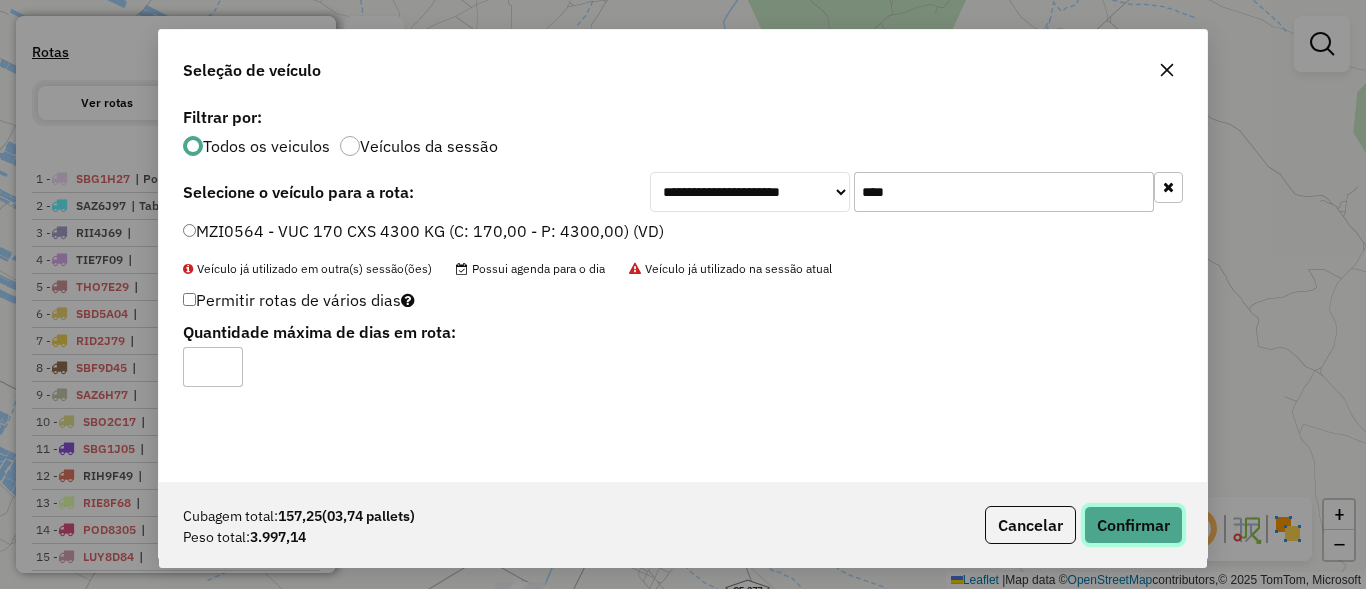 click on "Confirmar" 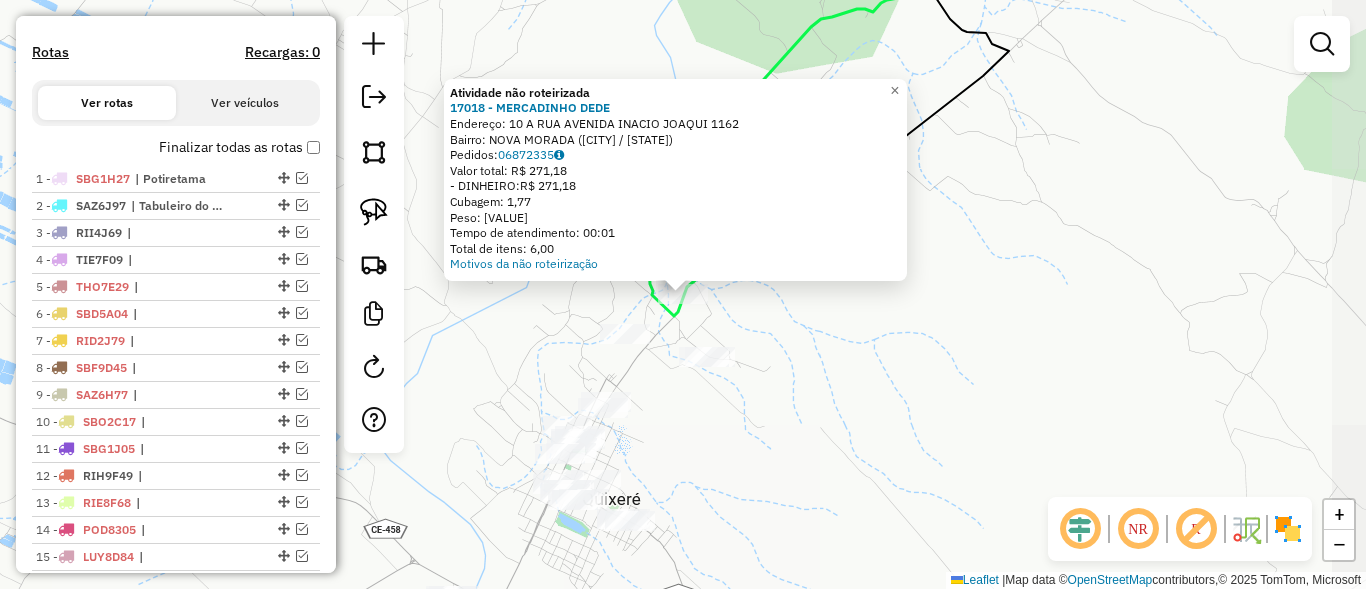 click on "Atividade não roteirizada 17018 - [BRAND NAME]  Endereço:  10 A [STREET] [NEIGHBORHOOD] [NUMBER]   Bairro: [NEIGHBORHOOD] [CITY] [STATE]   Pedidos:  06872335   Valor total: R$ 271,18   - DINHEIRO:  R$ 271,18   Cubagem: 1,77   Peso: 49,46   Tempo de atendimento: 00:01   Total de itens: 6,00  Motivos da não roteirização × Janela de atendimento Grade de atendimento Capacidade Transportadoras Veículos Cliente Pedidos  Rotas Selecione os dias de semana para filtrar as janelas de atendimento  Seg   Ter   Qua   Qui   Sex   Sáb   Dom  Informe o período da janela de atendimento: De: Até:  Filtrar exatamente a janela do cliente  Considerar janela de atendimento padrão  Selecione os dias de semana para filtrar as grades de atendimento  Seg   Ter   Qua   Qui   Sex   Sáb   Dom   Considerar clientes sem dia de atendimento cadastrado  Clientes fora do dia de atendimento selecionado Filtrar as atividades entre os valores definidos abaixo:  Peso mínimo:   Peso máximo:   Cubagem mínima:   Cubagem máxima:   De:  +" 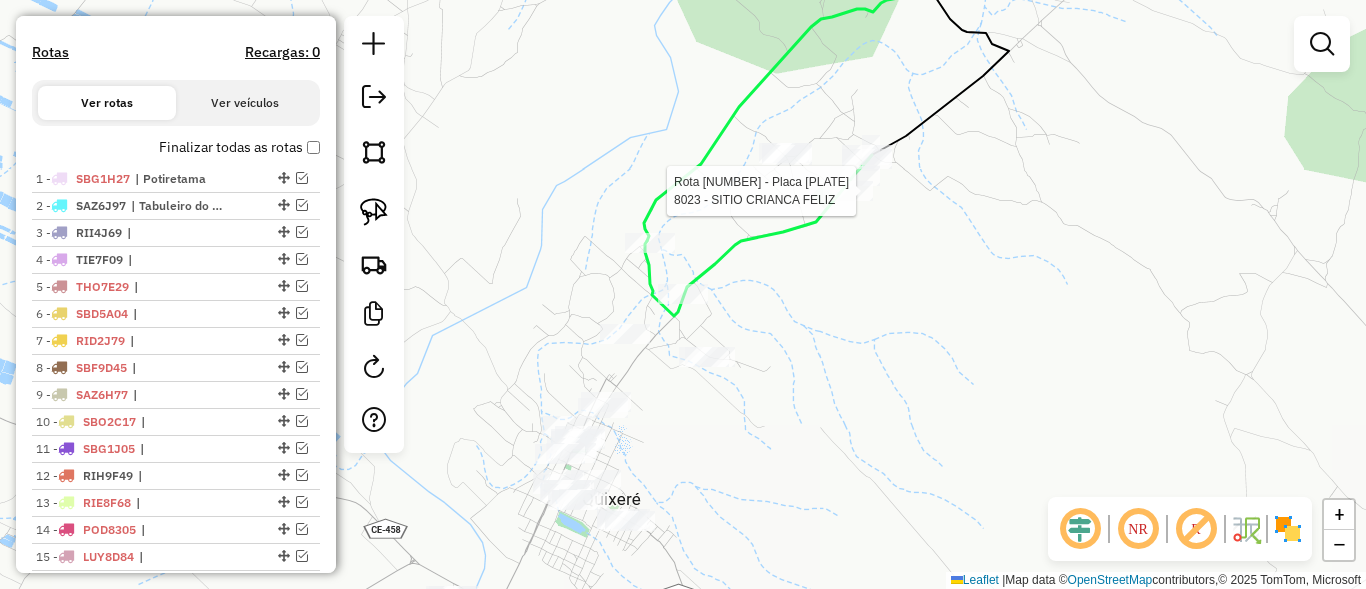 select on "*********" 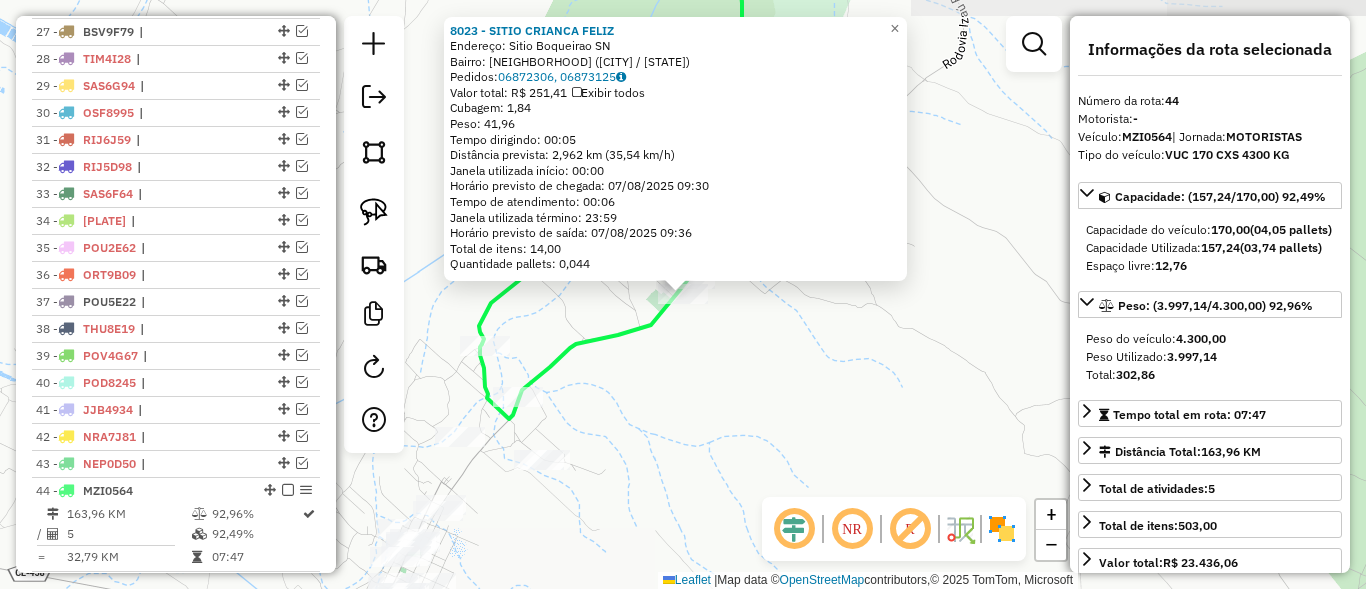 scroll, scrollTop: 1841, scrollLeft: 0, axis: vertical 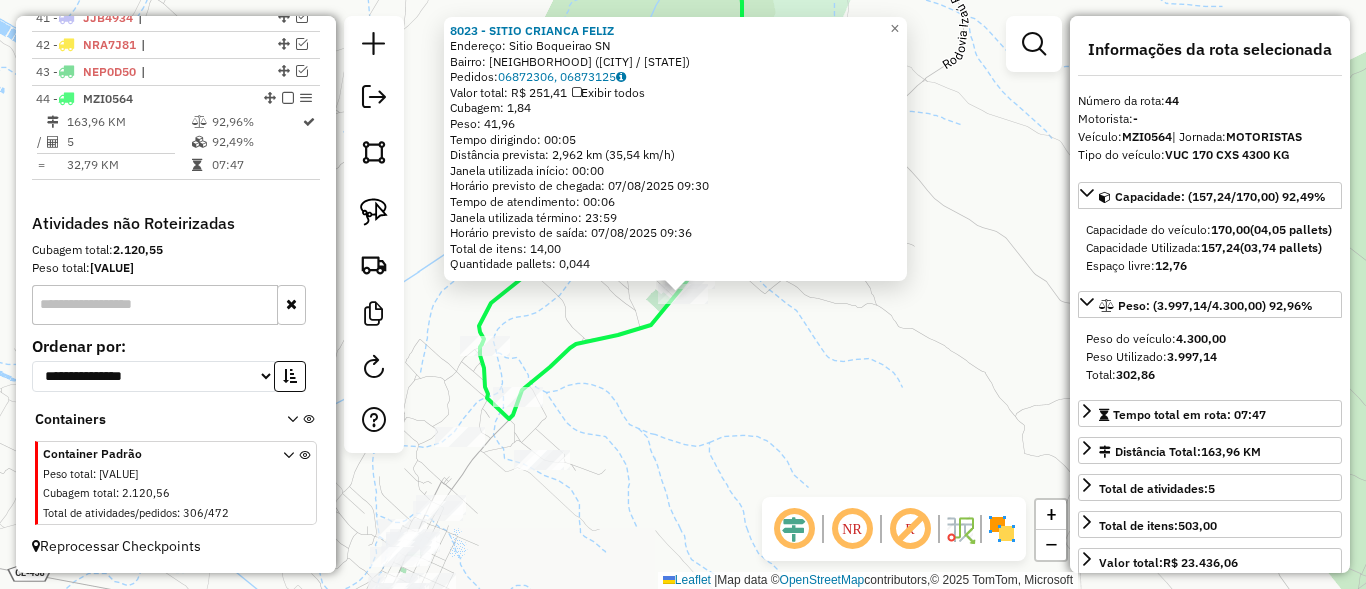 drag, startPoint x: 764, startPoint y: 425, endPoint x: 876, endPoint y: 322, distance: 152.1611 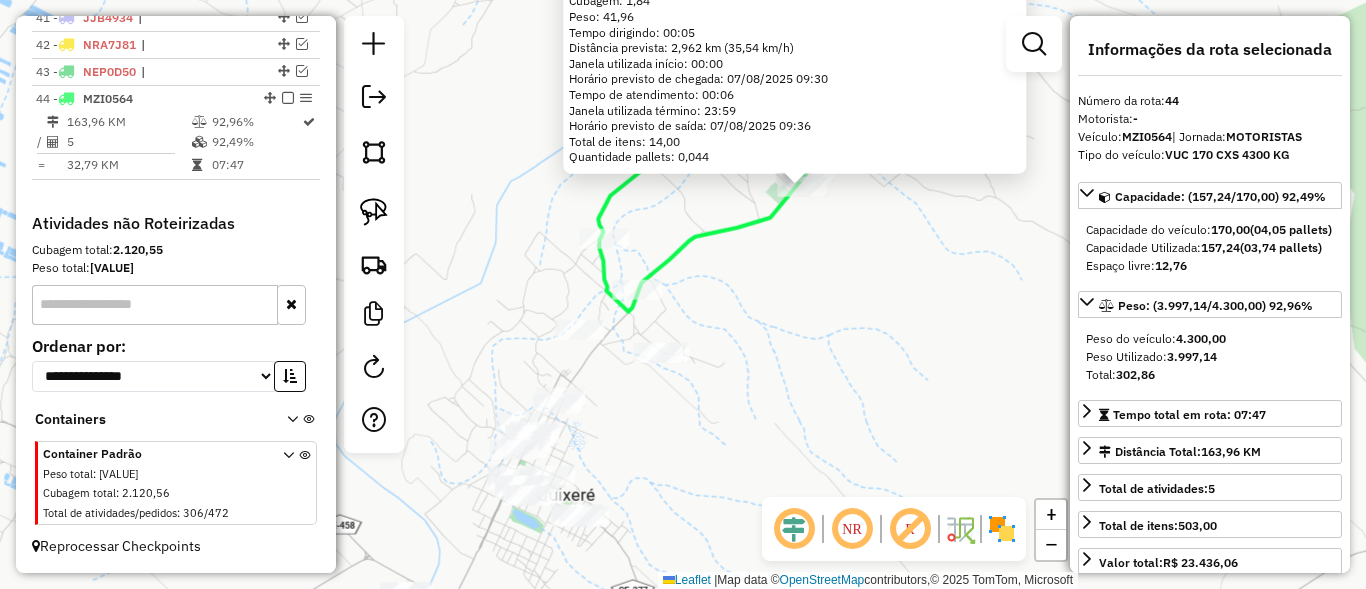 click on "8023 - [BRAND NAME]  Endereço:  [NEIGHBORHOOD] [NUMBER]   Bairro: [NEIGHBORHOOD] [CITY] [STATE]   Pedidos:  06872306, 06873125   Valor total: R$ 251,41   Exibir todos   Cubagem: 1,84  Peso: 41,96  Tempo dirigindo: 00:05   Distância prevista: 2,962 km (35,54 km/h)   Janela utilizada início: 00:00   Horário previsto de chegada: 07/08/2025 09:30   Tempo de atendimento: 00:06   Janela utilizada término: 23:59   Horário previsto de saída: 07/08/2025 09:36   Total de itens: 14,00   Quantidade pallets: 0,044  × Janela de atendimento Grade de atendimento Capacidade Transportadoras Veículos Cliente Pedidos  Rotas Selecione os dias de semana para filtrar as janelas de atendimento  Seg   Ter   Qua   Qui   Sex   Sáb   Dom  Informe o período da janela de atendimento: De: Até:  Filtrar exatamente a janela do cliente  Considerar janela de atendimento padrão  Selecione os dias de semana para filtrar as grades de atendimento  Seg   Ter   Qua   Qui   Sex   Sáb   Dom   Clientes fora do dia de atendimento selecionado" 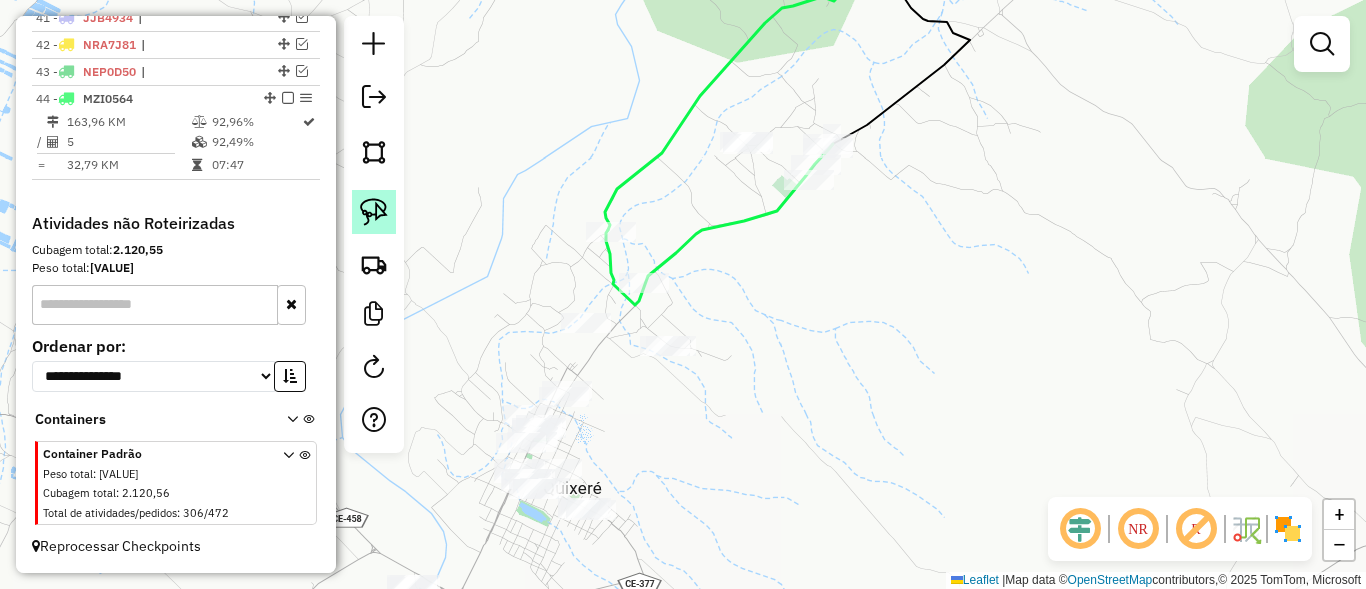 click 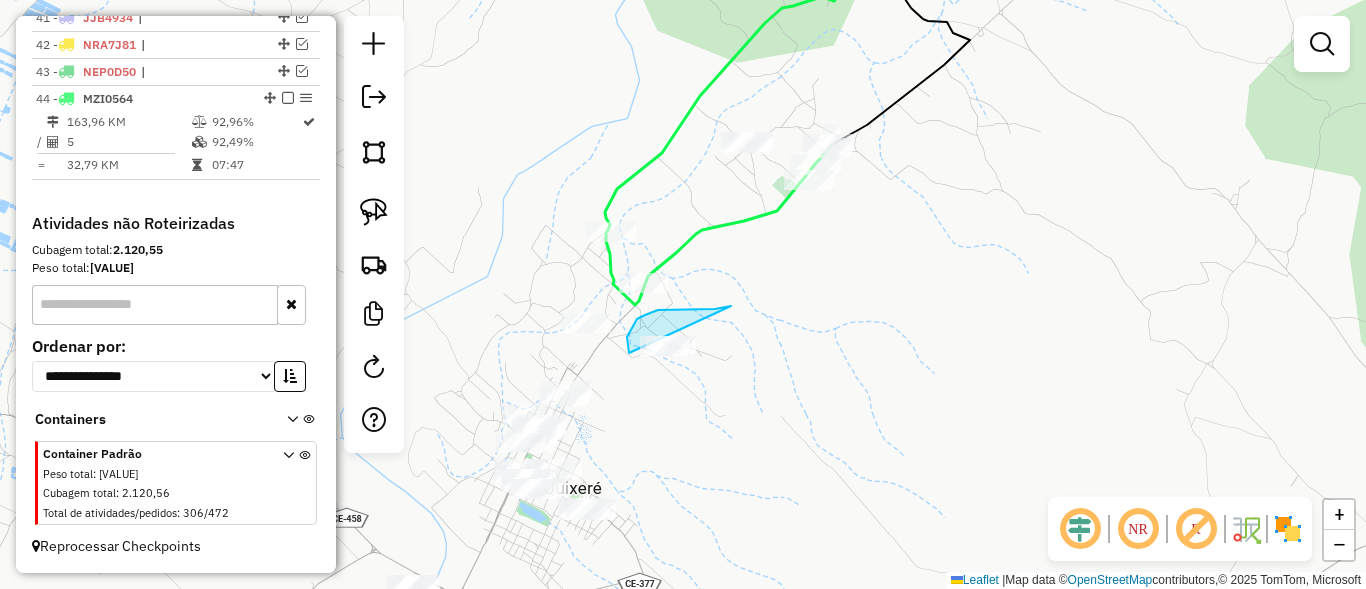 drag, startPoint x: 637, startPoint y: 319, endPoint x: 788, endPoint y: 384, distance: 164.39586 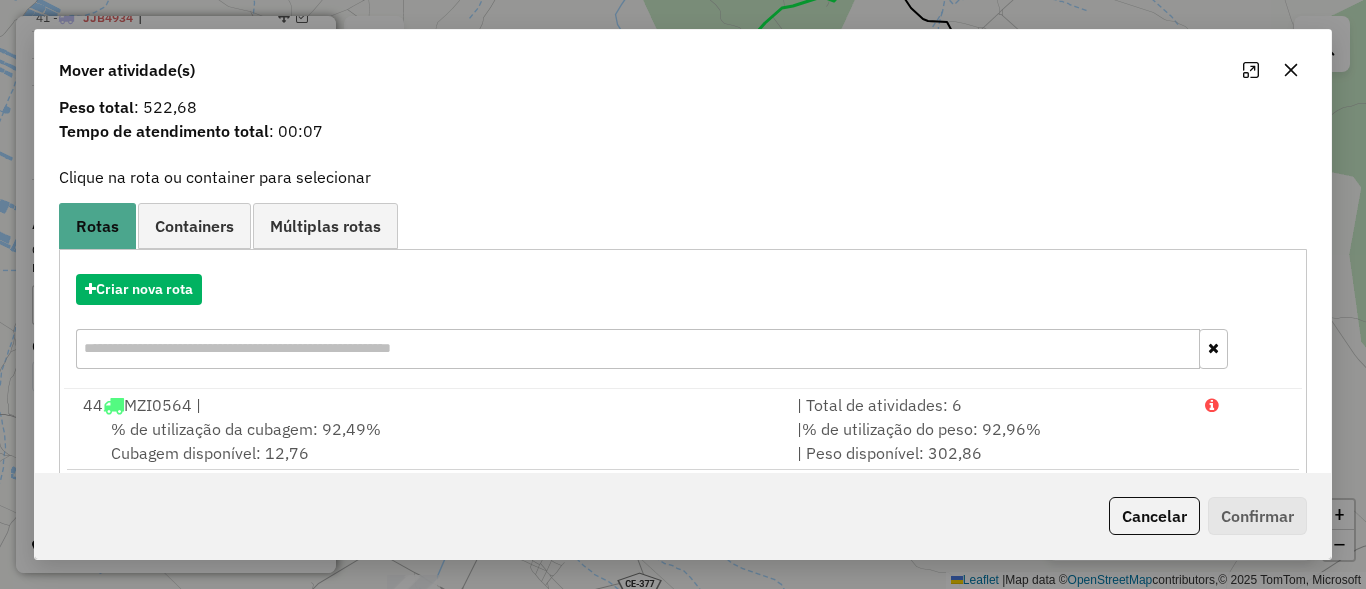 scroll, scrollTop: 94, scrollLeft: 0, axis: vertical 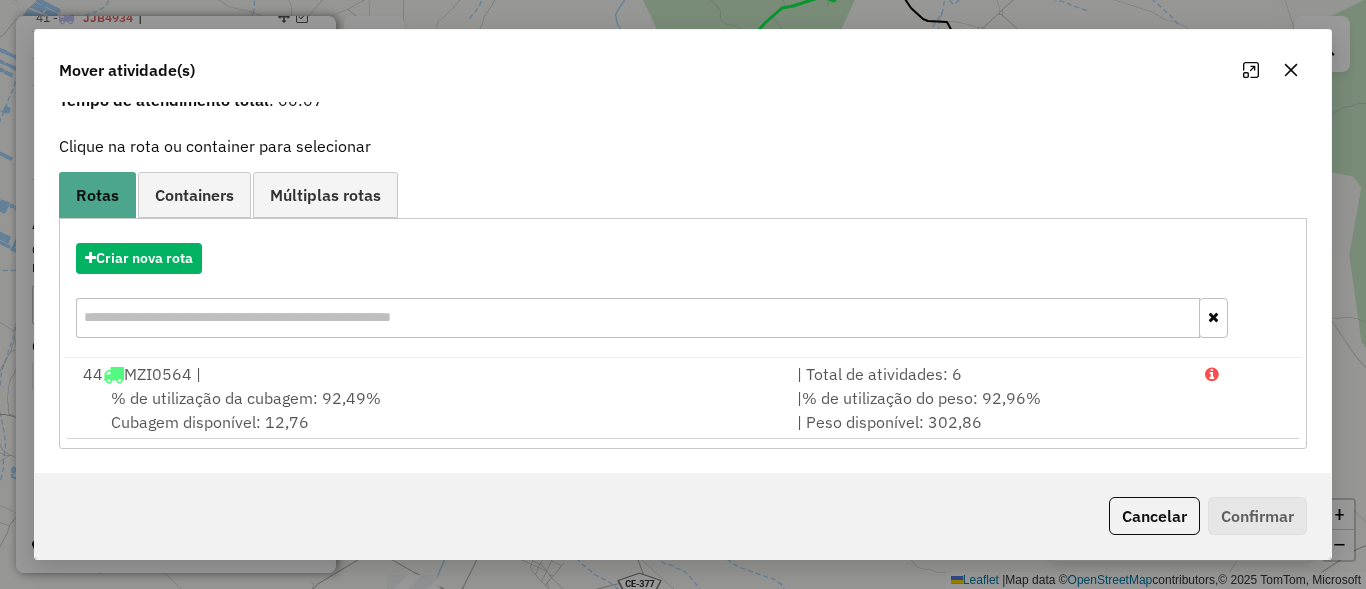 click on "Cancelar" 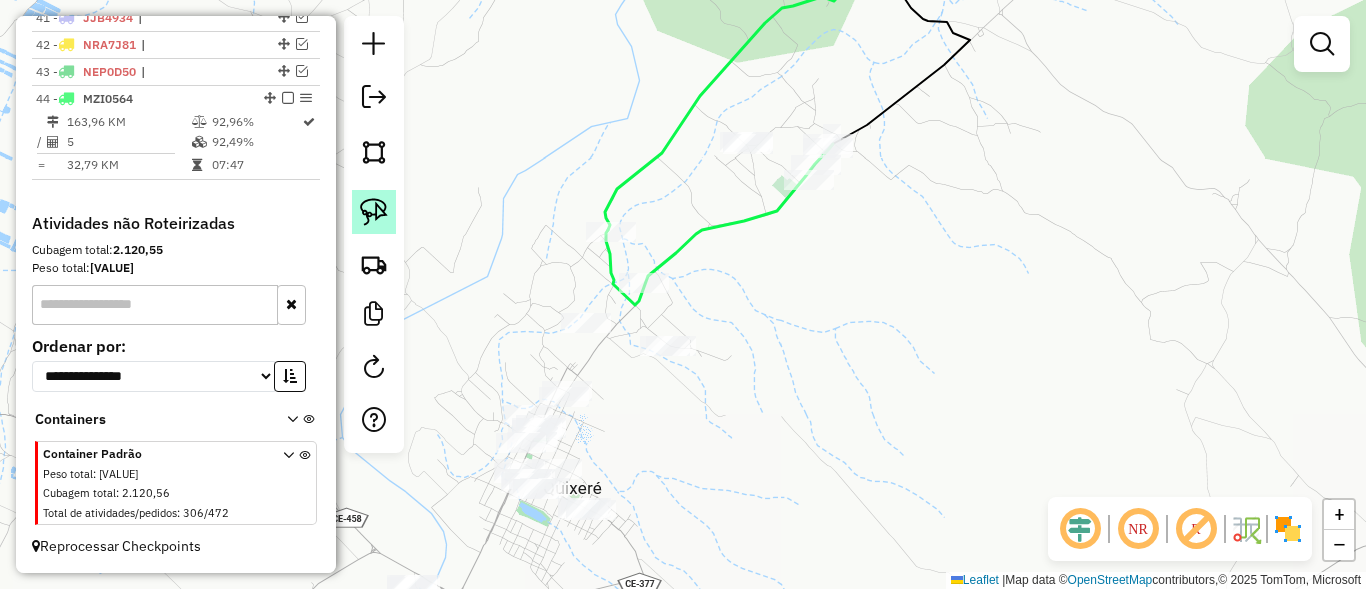 click 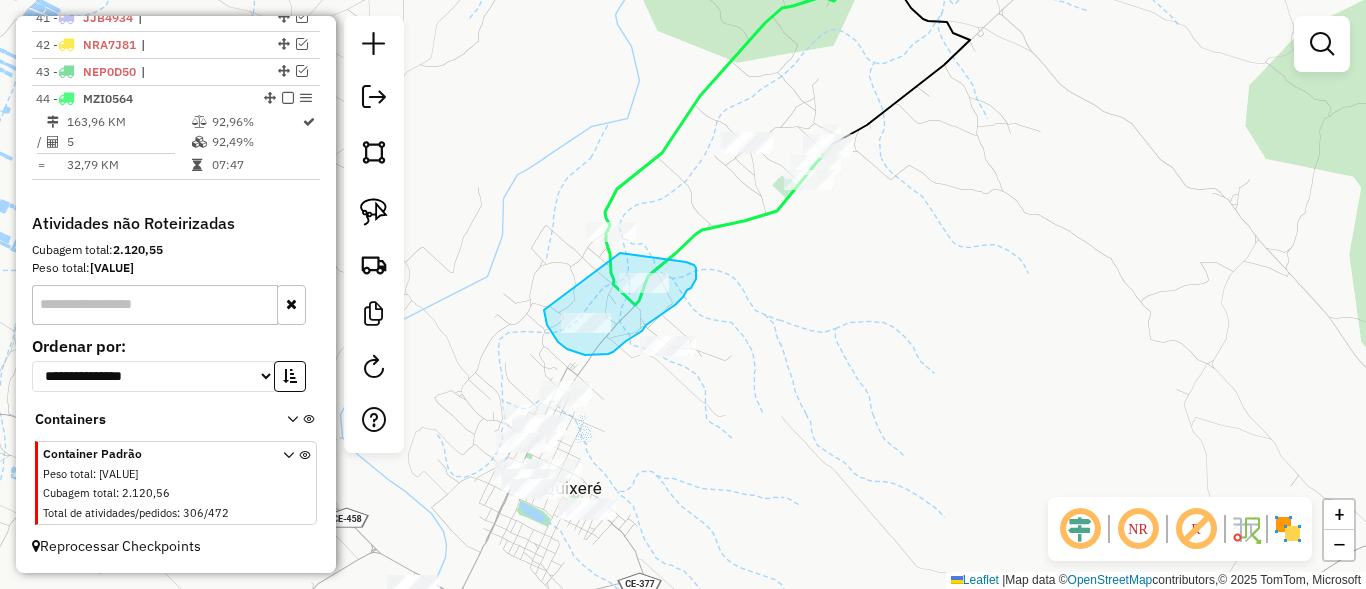 drag, startPoint x: 546, startPoint y: 322, endPoint x: 620, endPoint y: 253, distance: 101.17806 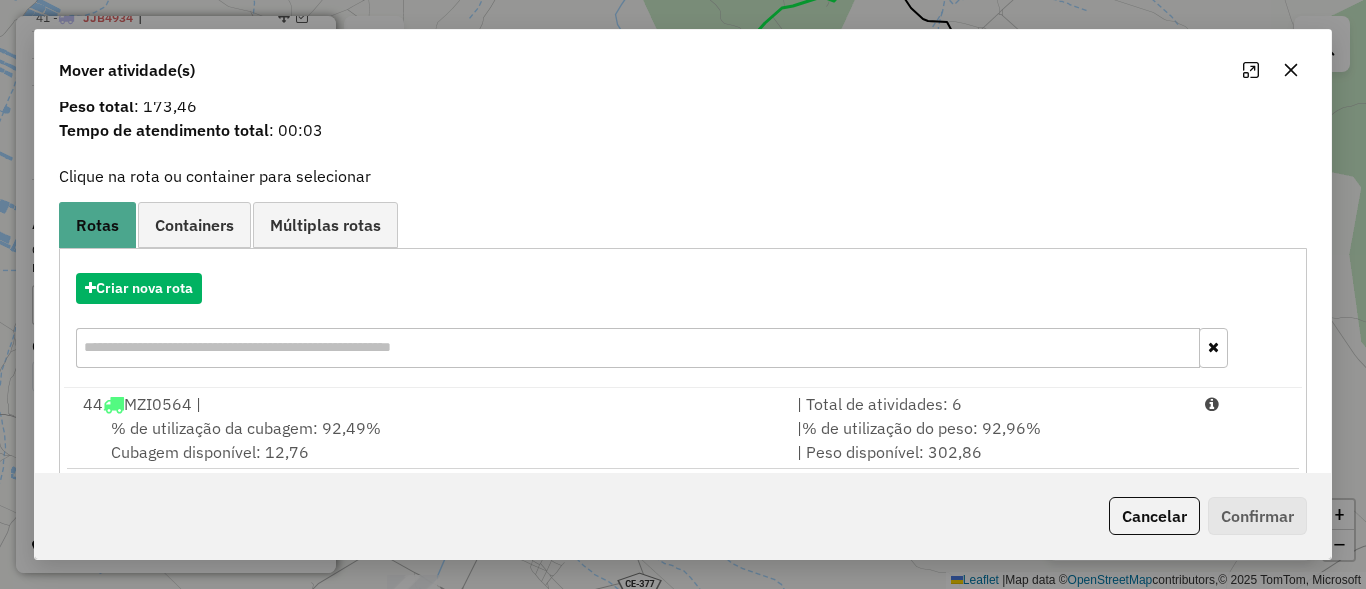 scroll, scrollTop: 94, scrollLeft: 0, axis: vertical 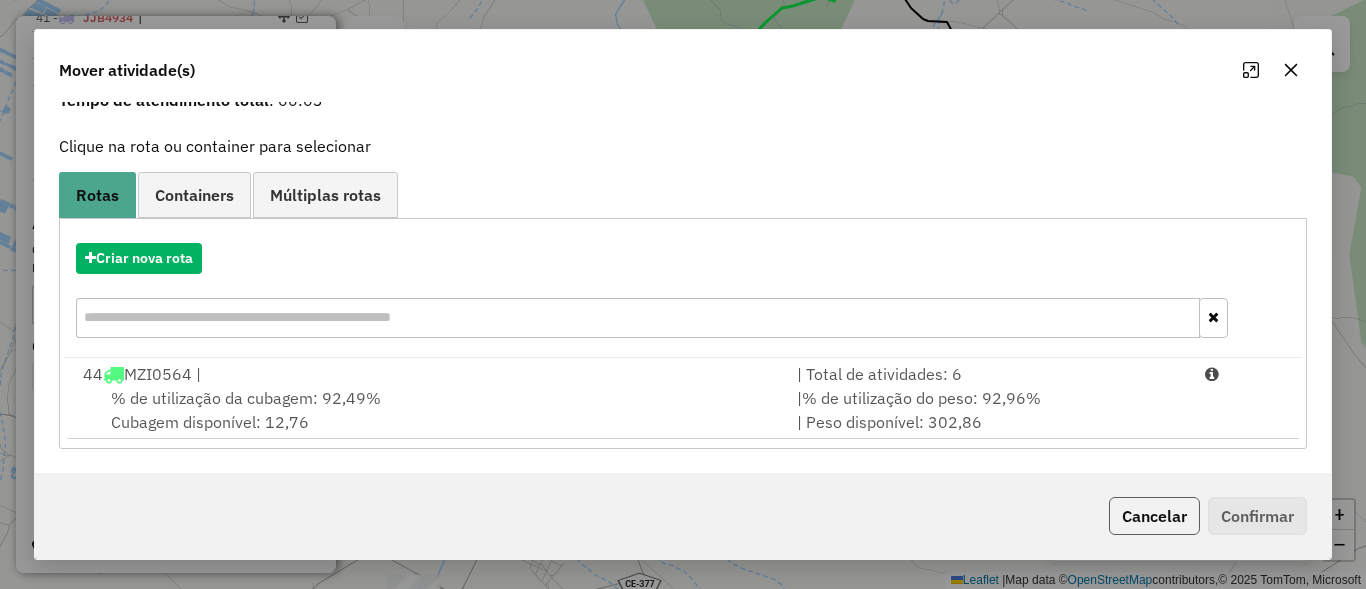 click on "Cancelar" 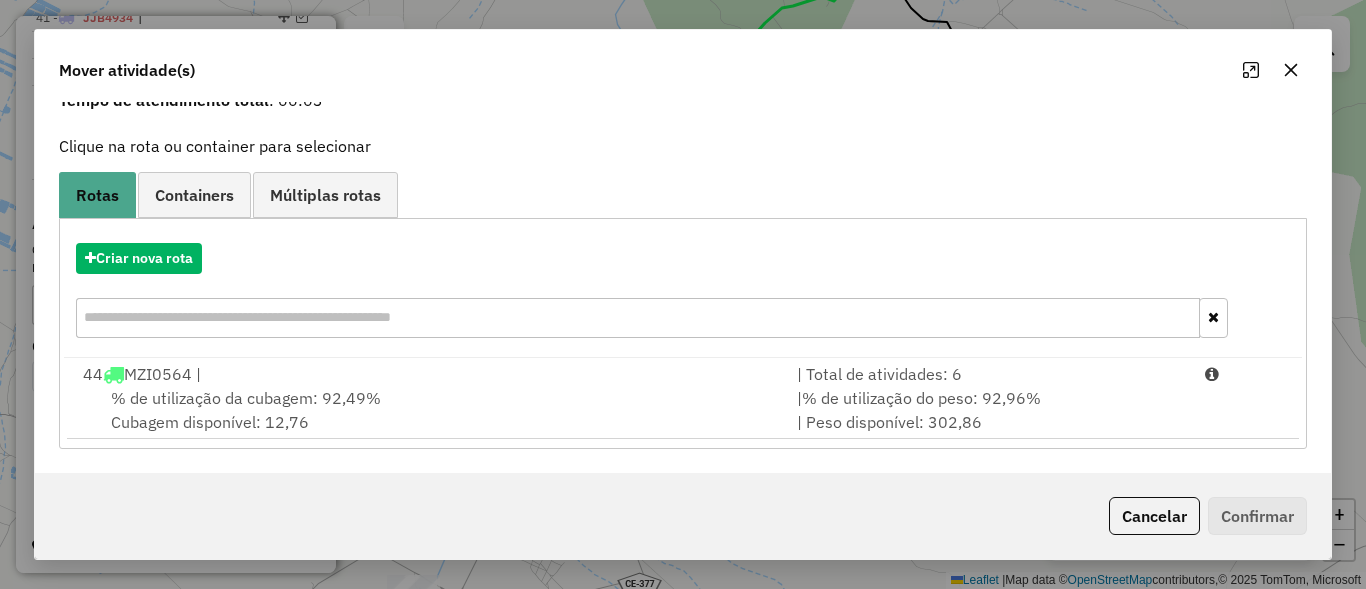scroll, scrollTop: 0, scrollLeft: 0, axis: both 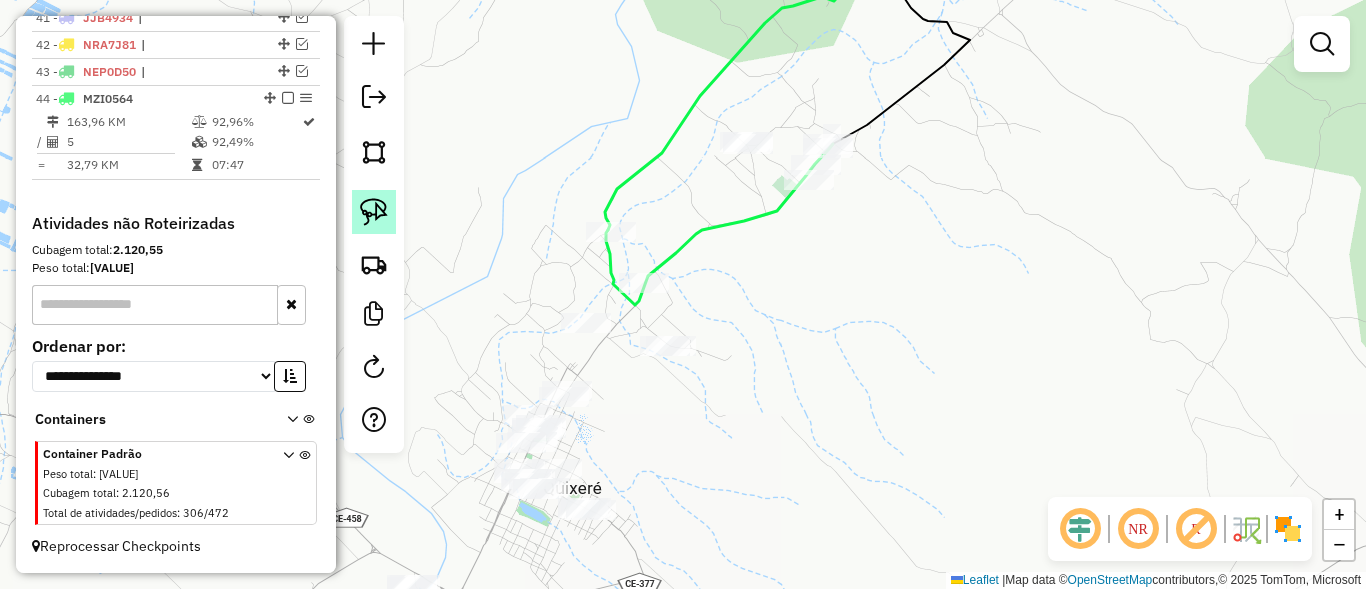 click 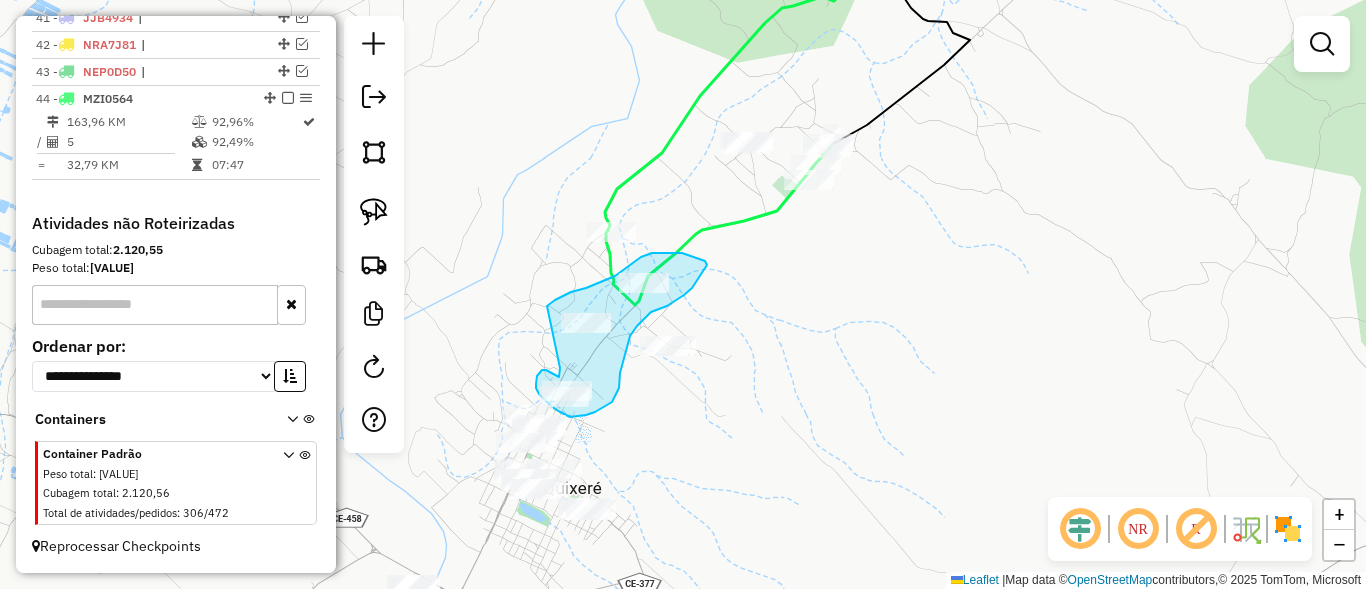 drag, startPoint x: 560, startPoint y: 374, endPoint x: 544, endPoint y: 308, distance: 67.911705 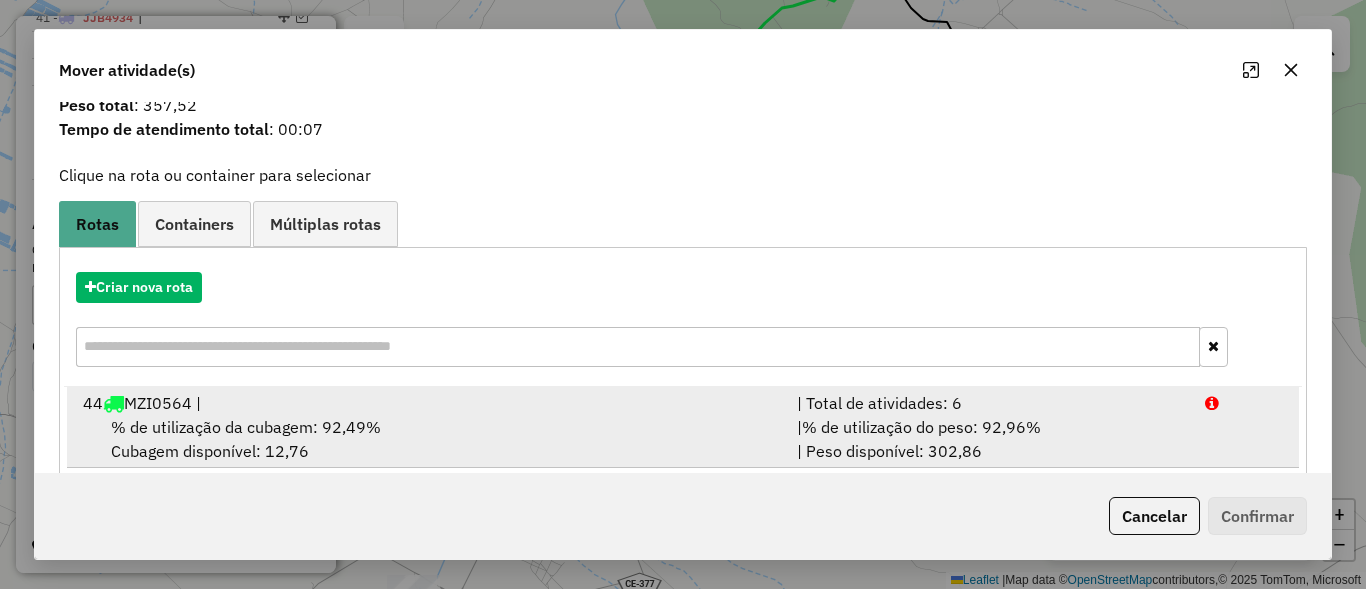 scroll, scrollTop: 94, scrollLeft: 0, axis: vertical 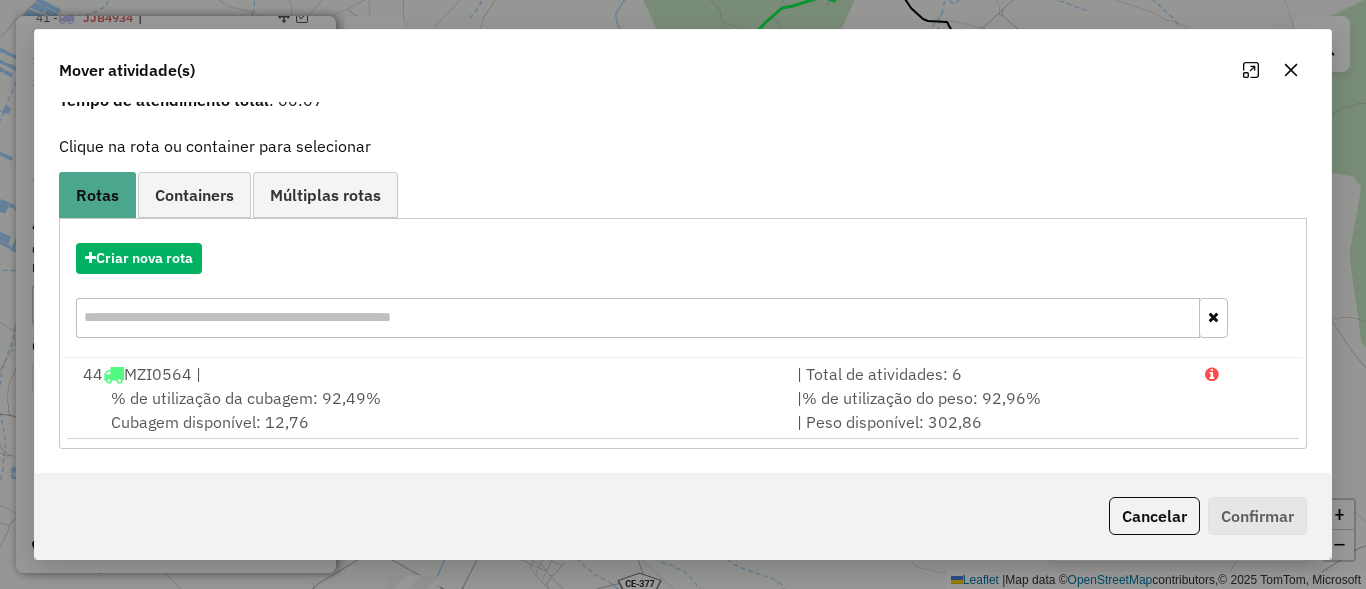 click on "% de utilização do peso: 92,96%" at bounding box center [921, 398] 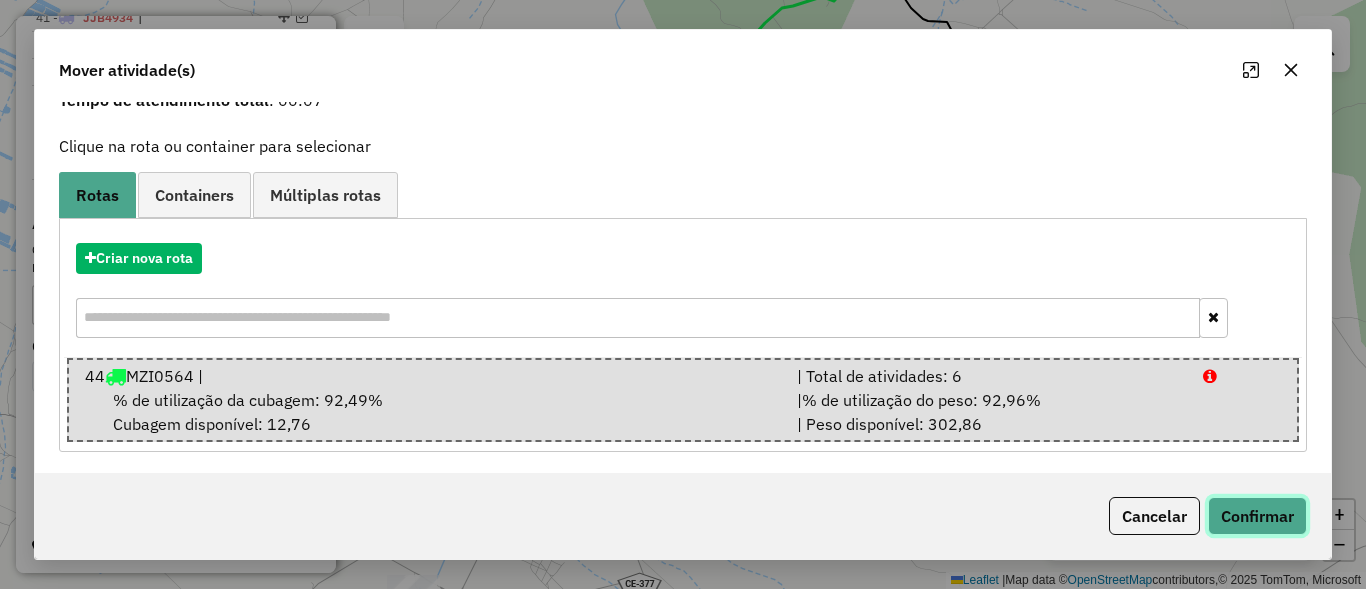 click on "Confirmar" 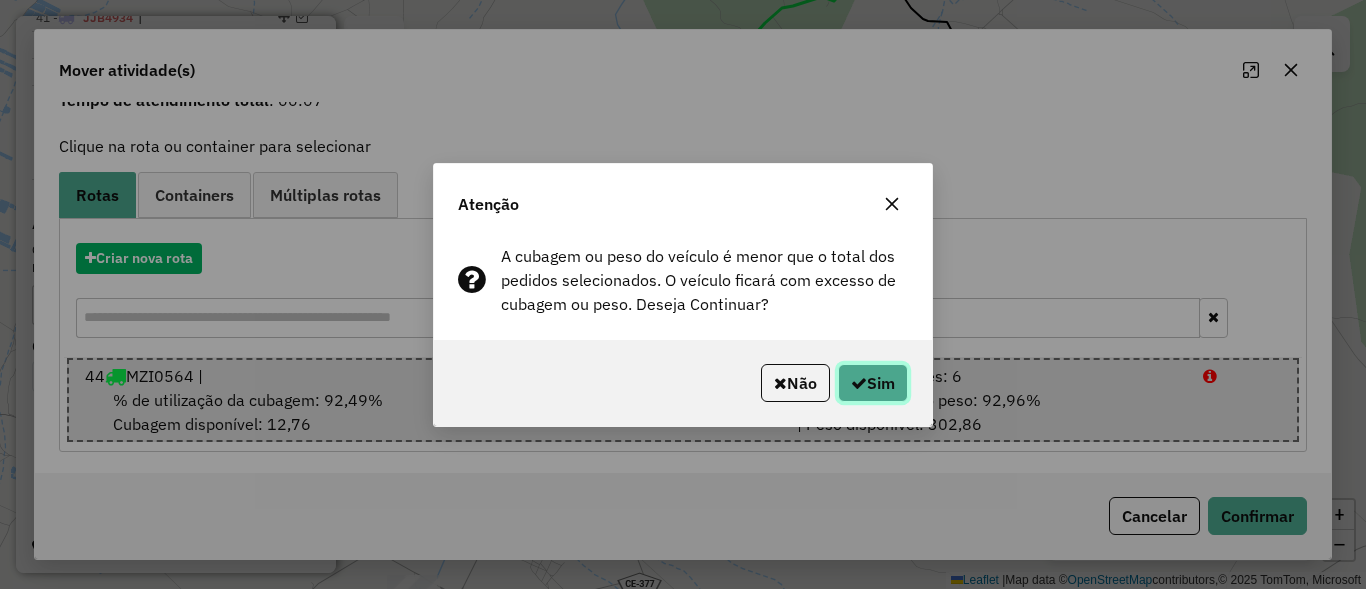 click on "Sim" 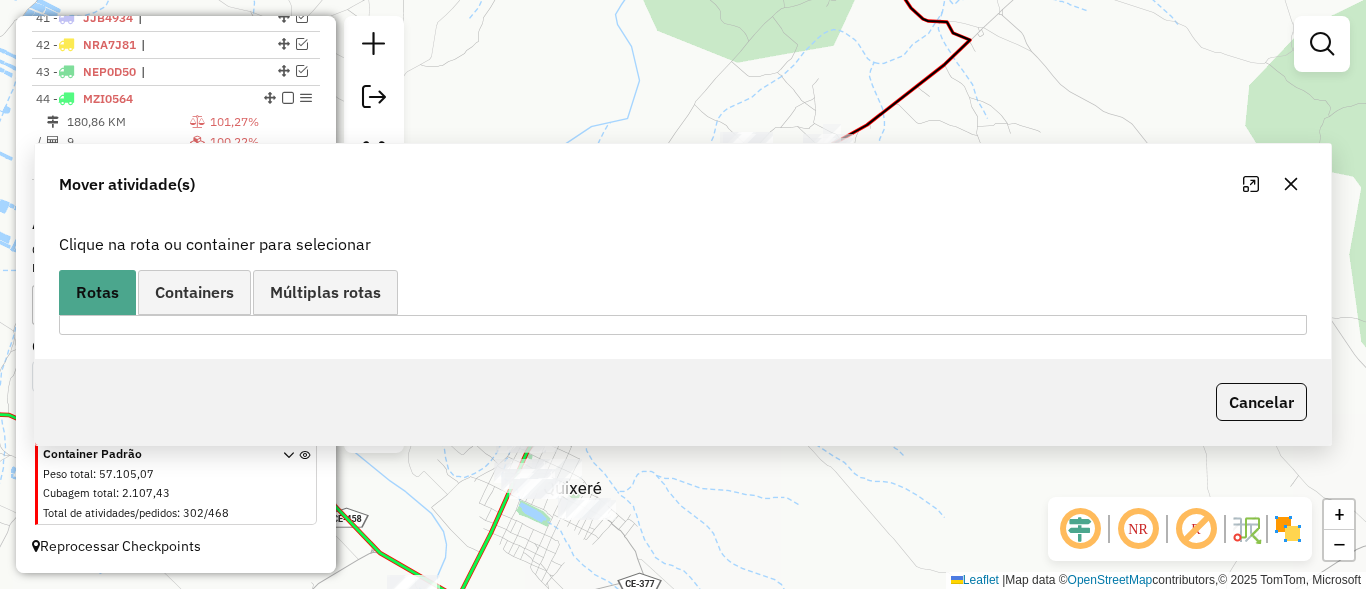 scroll, scrollTop: 0, scrollLeft: 0, axis: both 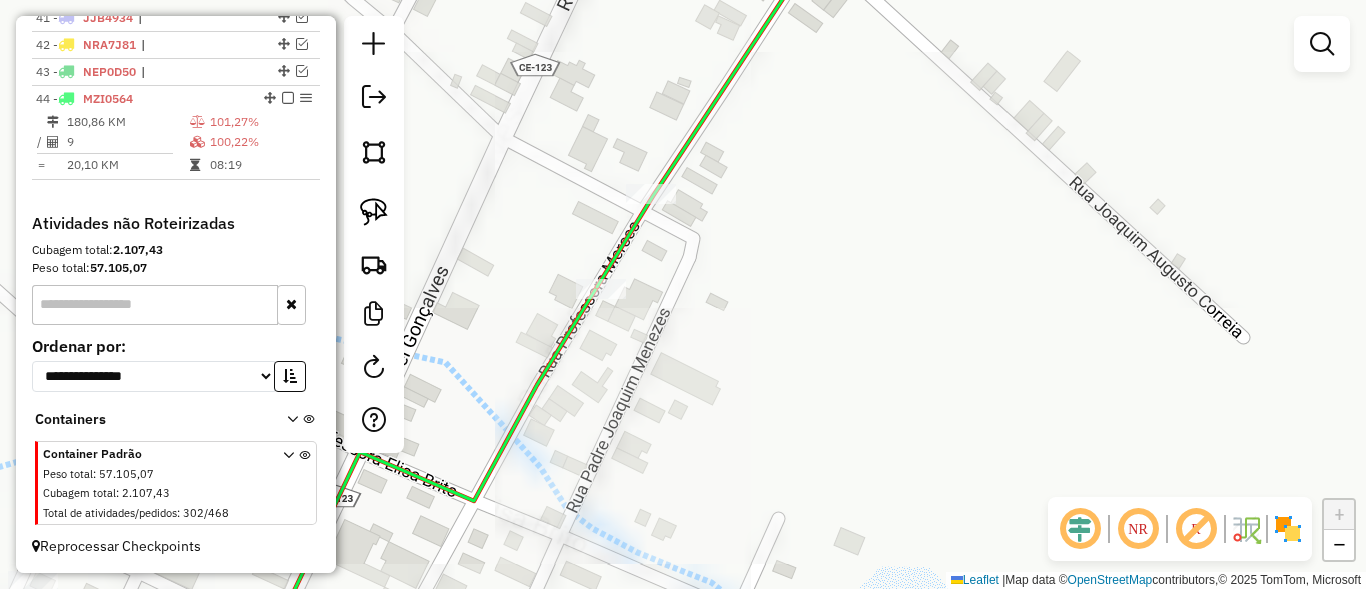 click 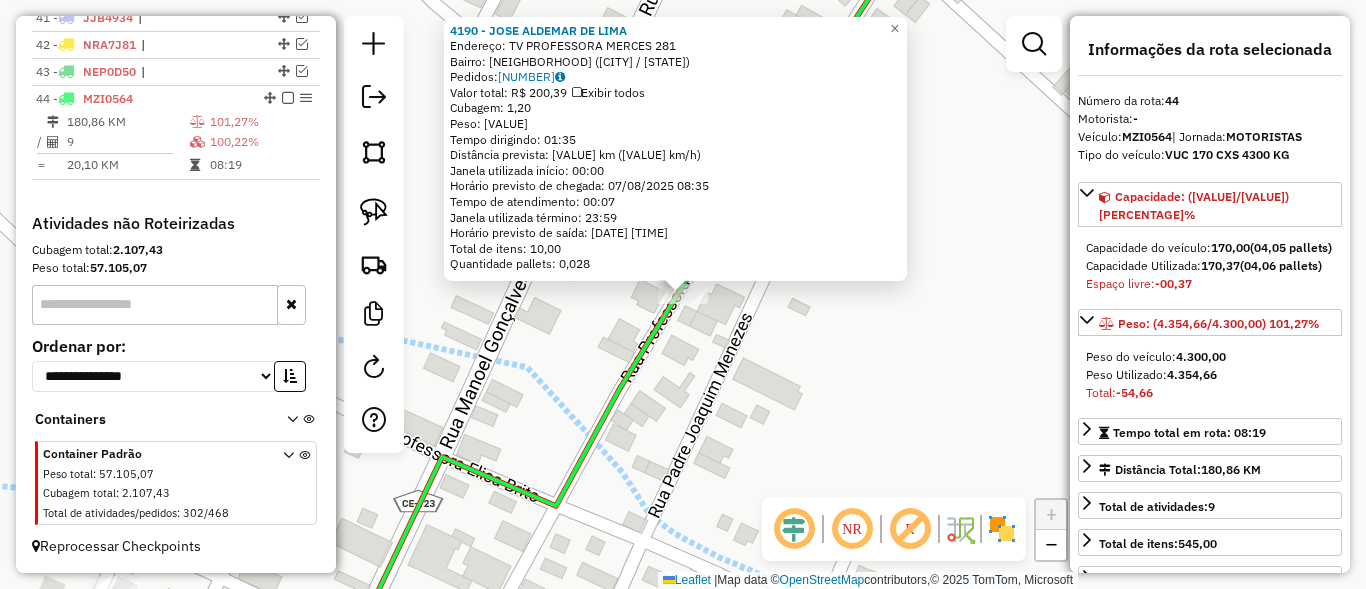 click on "4190 - [FIRST] [LAST] [LAST] Endereço: [STREET] [NUMBER] [NEIGHBORHOOD] [CITY] [STATE] Pedidos:  06871808   Valor total: R$ 200,39   Exibir todos   Cubagem: 1,20  Peso: 30,86  Tempo dirigindo: 01:35   Distância prevista: 95,26 km (60,16 km/h)   Janela utilizada início: 00:00   Horário previsto de chegada: 07/08/2025 08:35   Tempo de atendimento: 00:07   Janela utilizada término: 23:59   Horário previsto de saída: 07/08/2025 08:42   Total de itens: 10,00   Quantidade pallets: 0,028  × Janela de atendimento Grade de atendimento Capacidade Transportadoras Veículos Cliente Pedidos  Rotas Selecione os dias de semana para filtrar as janelas de atendimento  Seg   Ter   Qua   Qui   Sex   Sáb   Dom  Informe o período da janela de atendimento: De: Até:  Filtrar exatamente a janela do cliente  Considerar janela de atendimento padrão  Selecione os dias de semana para filtrar as grades de atendimento  Seg   Ter   Qua   Qui   Sex   Sáb   Dom   Peso mínimo:   Peso máximo:   De:  De:" 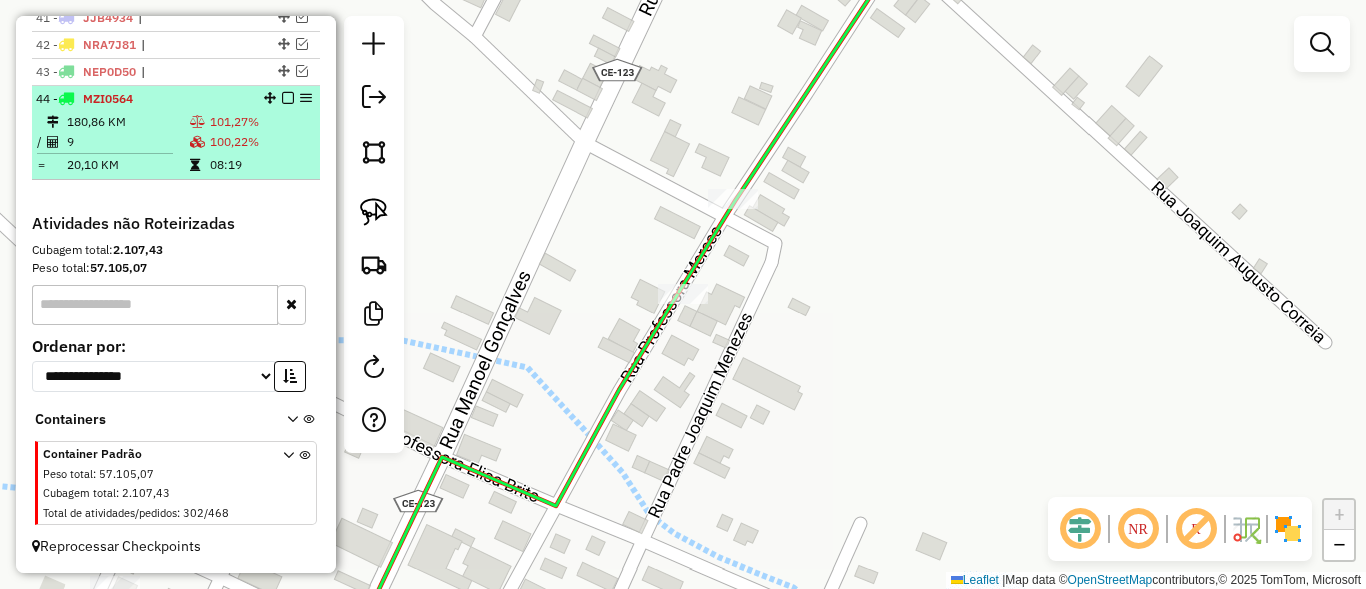 click at bounding box center [288, 98] 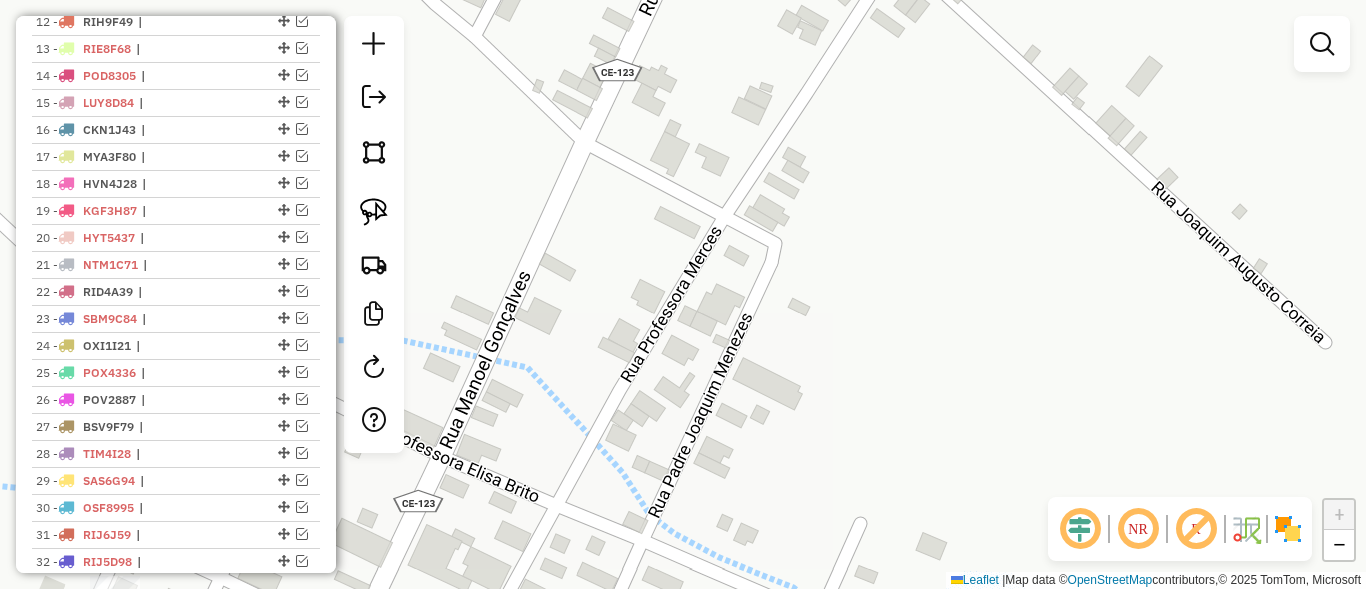 scroll, scrollTop: 334, scrollLeft: 0, axis: vertical 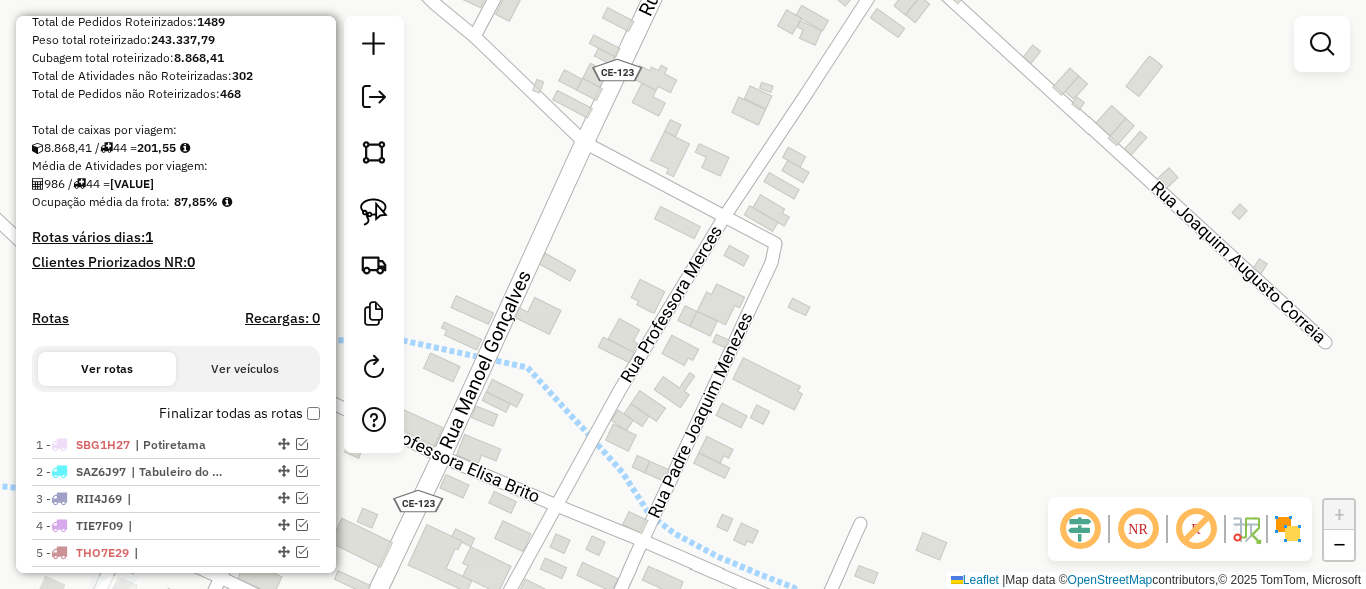 click on "Finalizar todas as rotas" at bounding box center [239, 413] 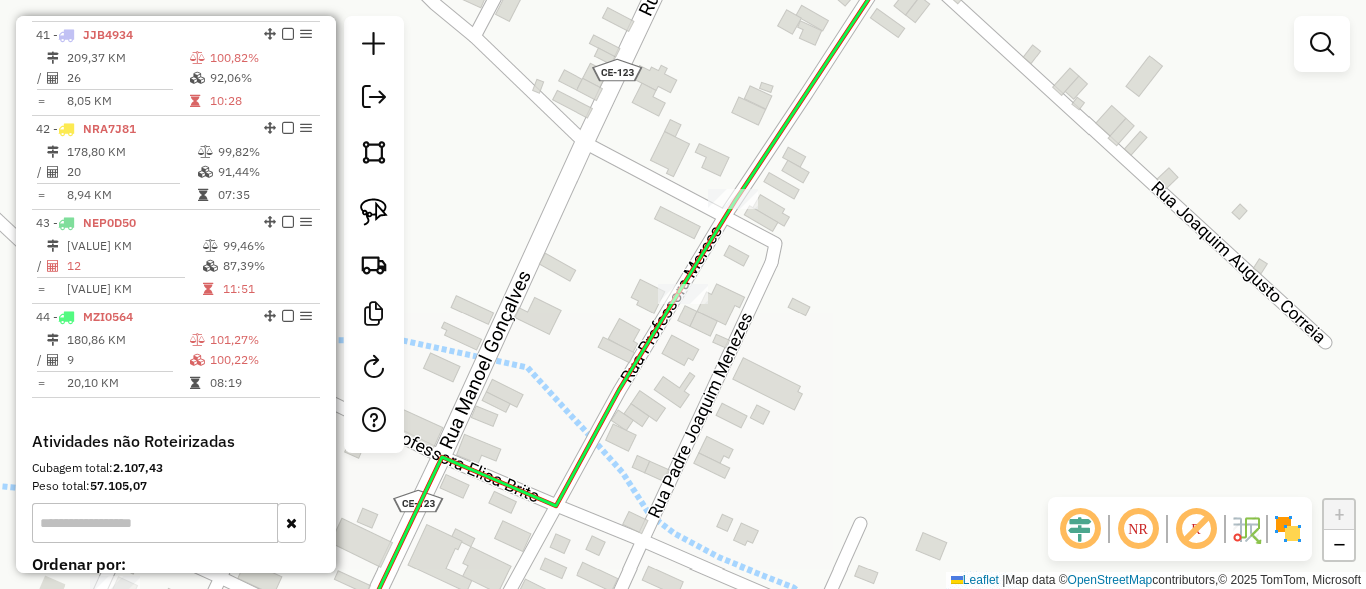 scroll, scrollTop: 4367, scrollLeft: 0, axis: vertical 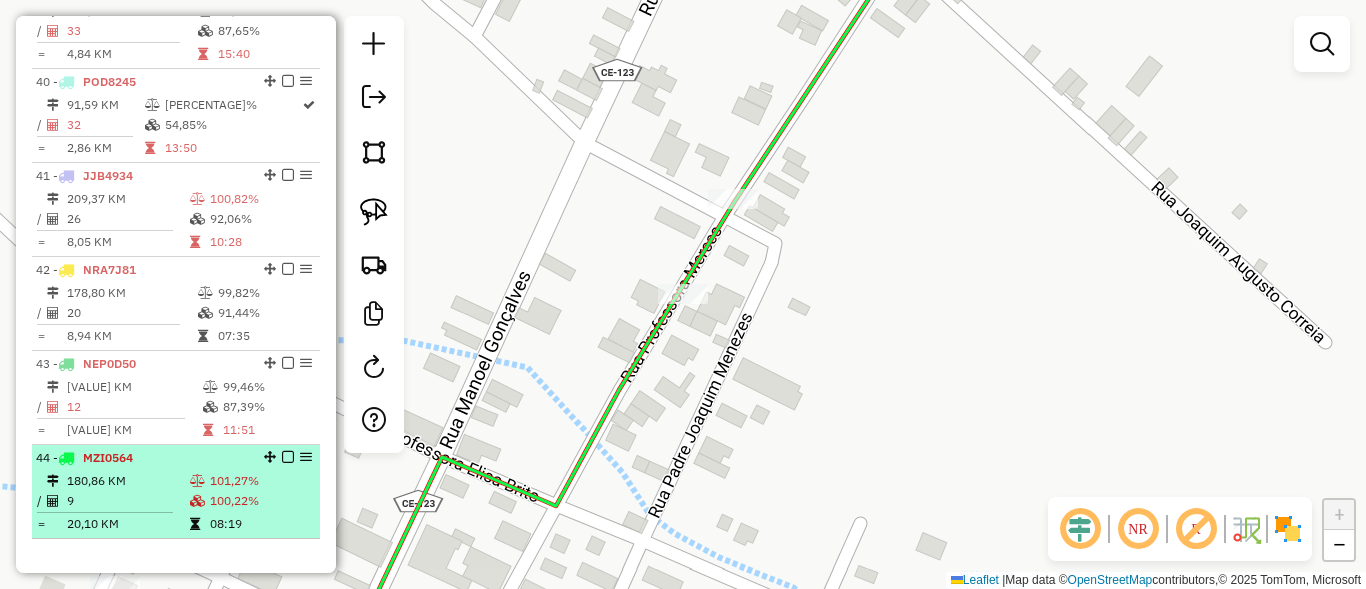 click at bounding box center [288, 457] 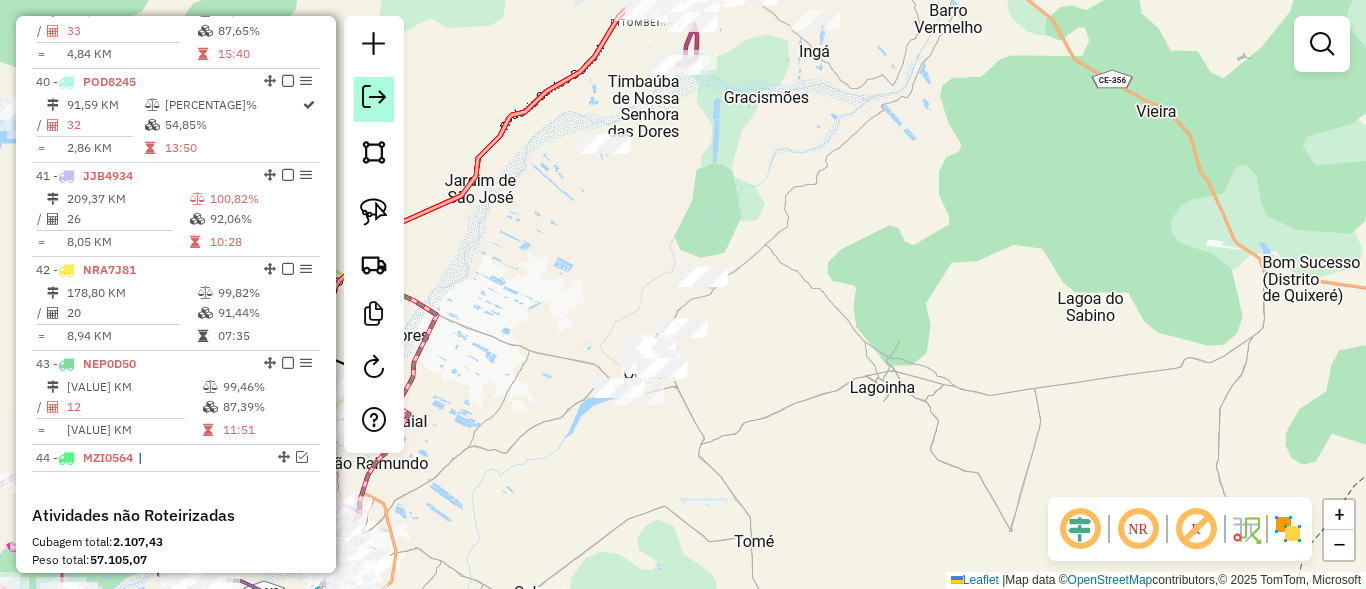 click 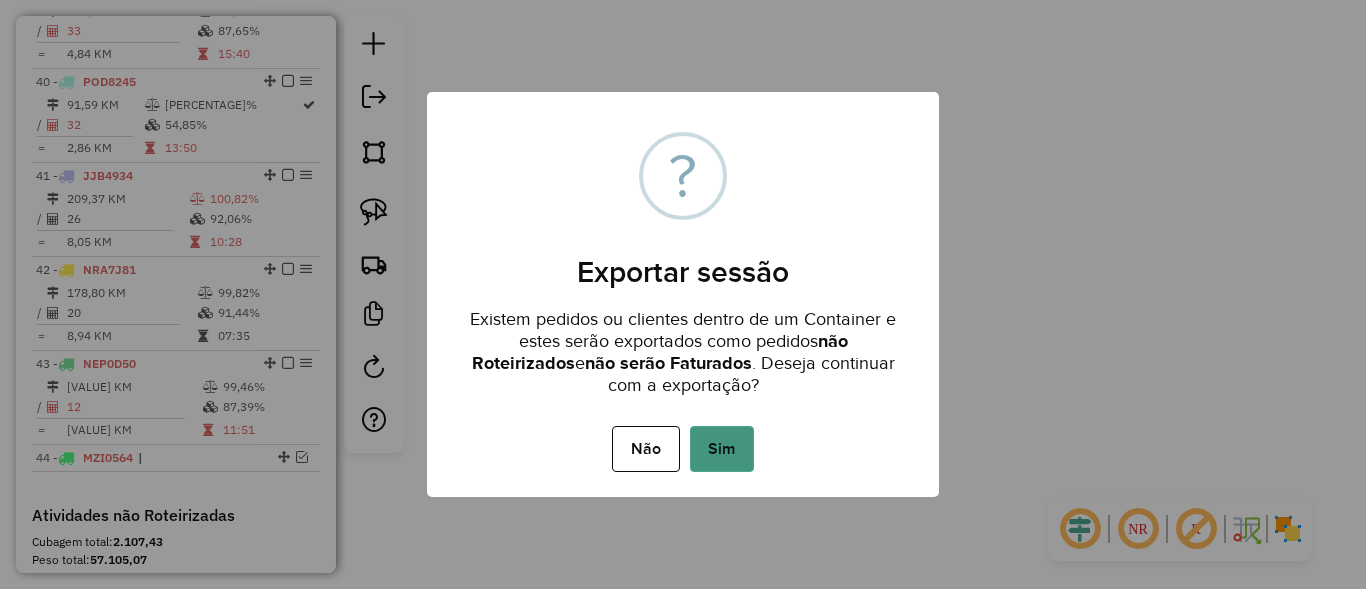 click on "Sim" at bounding box center (722, 449) 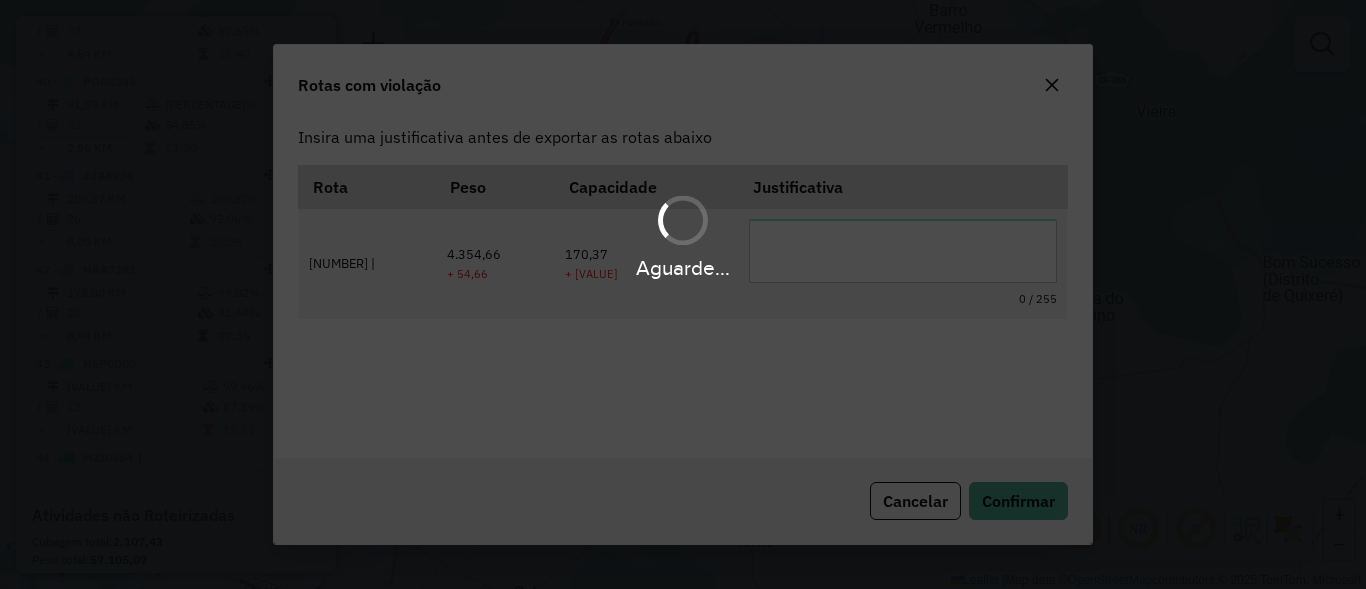 scroll, scrollTop: 81, scrollLeft: 0, axis: vertical 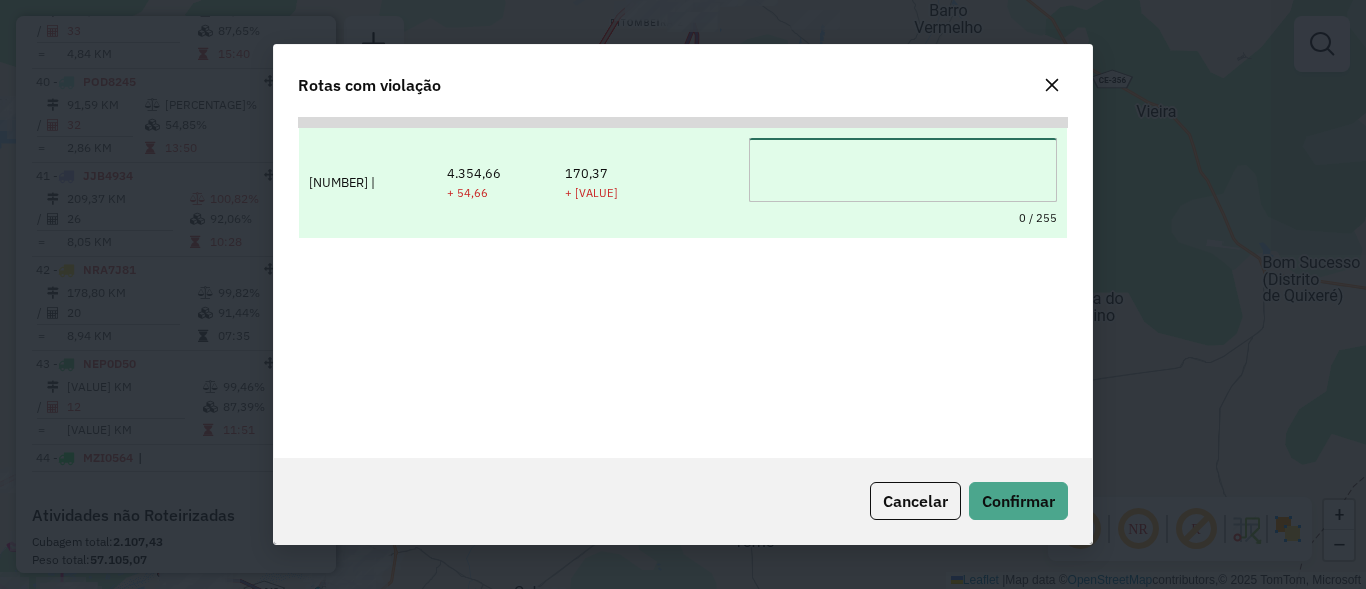 click at bounding box center [903, 170] 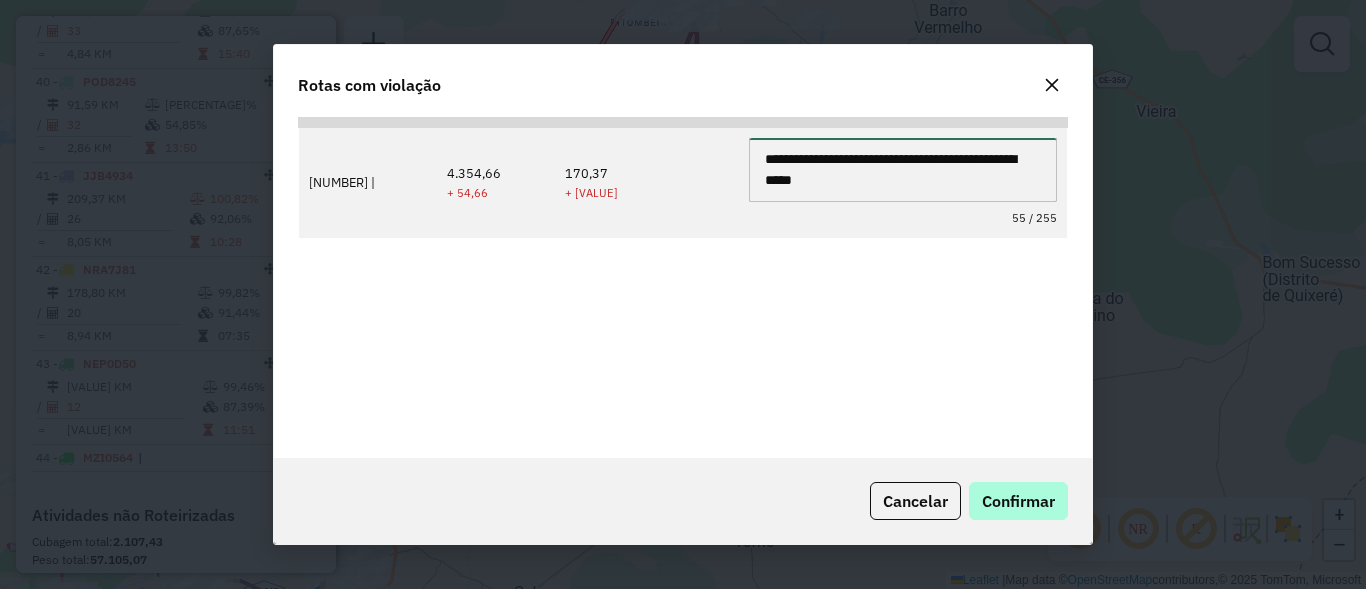 type on "**********" 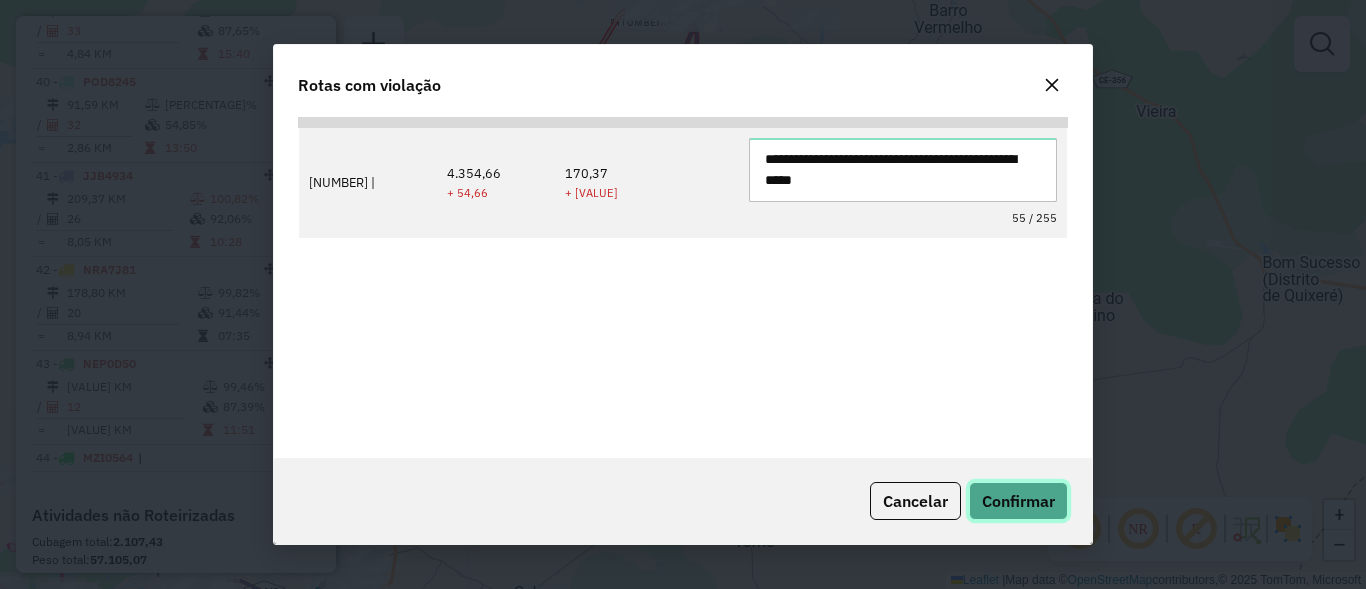 click on "Confirmar" 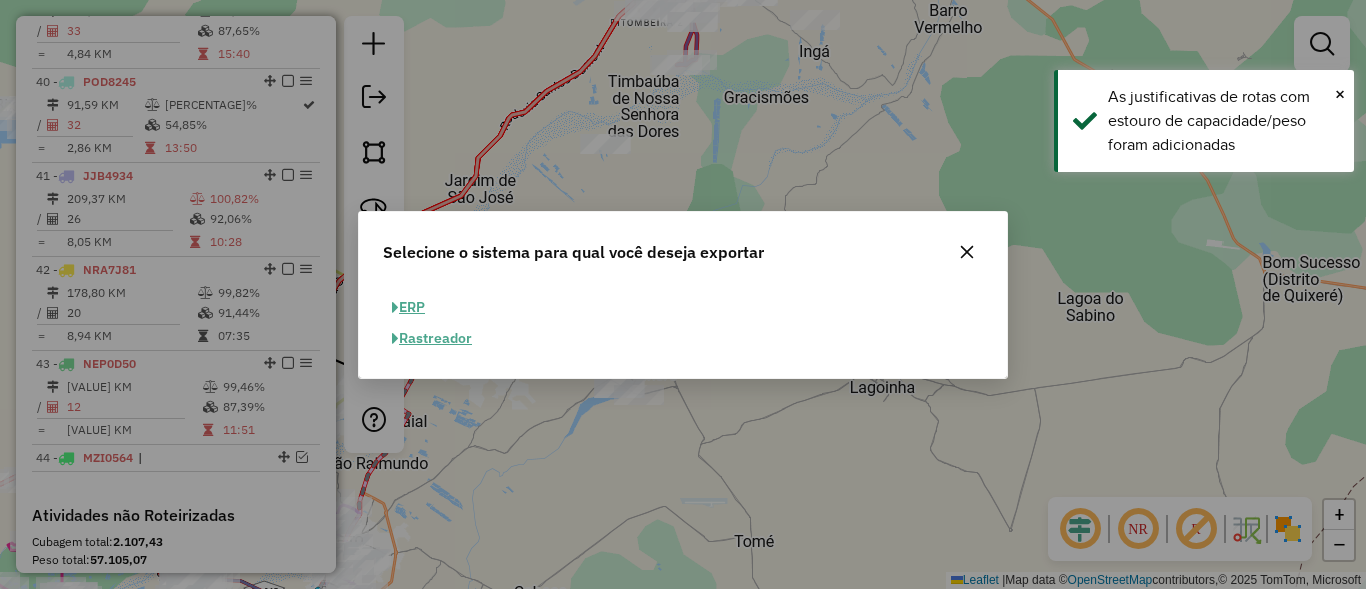 click on "ERP" 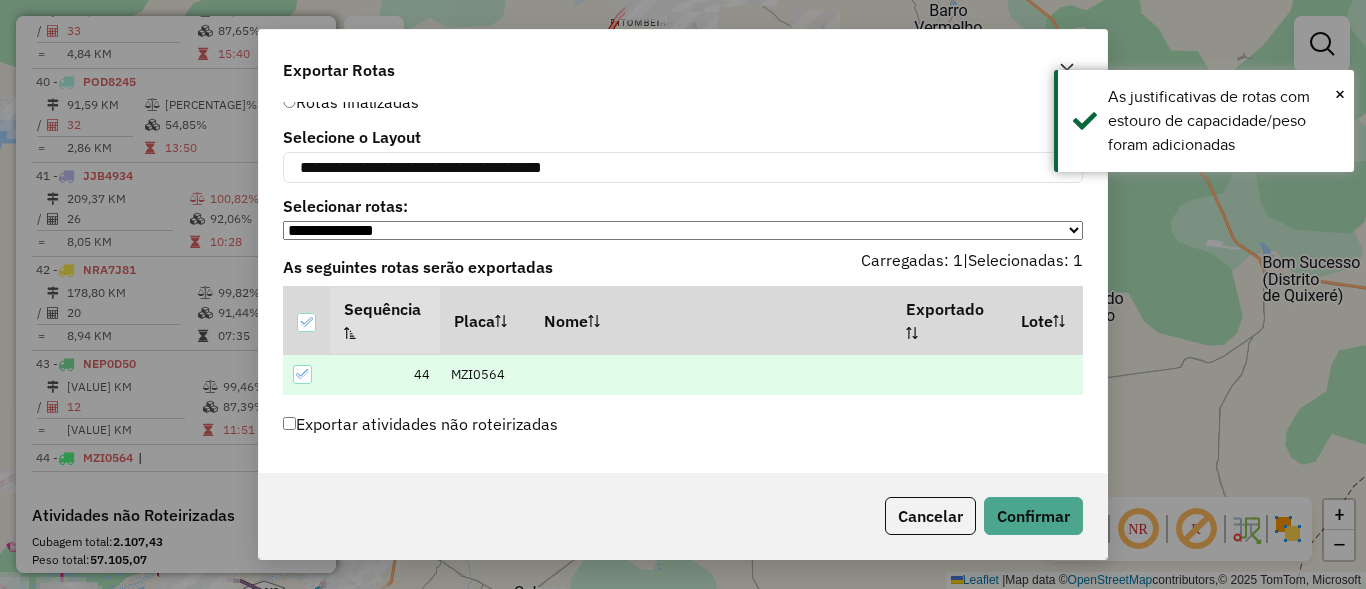 scroll, scrollTop: 52, scrollLeft: 0, axis: vertical 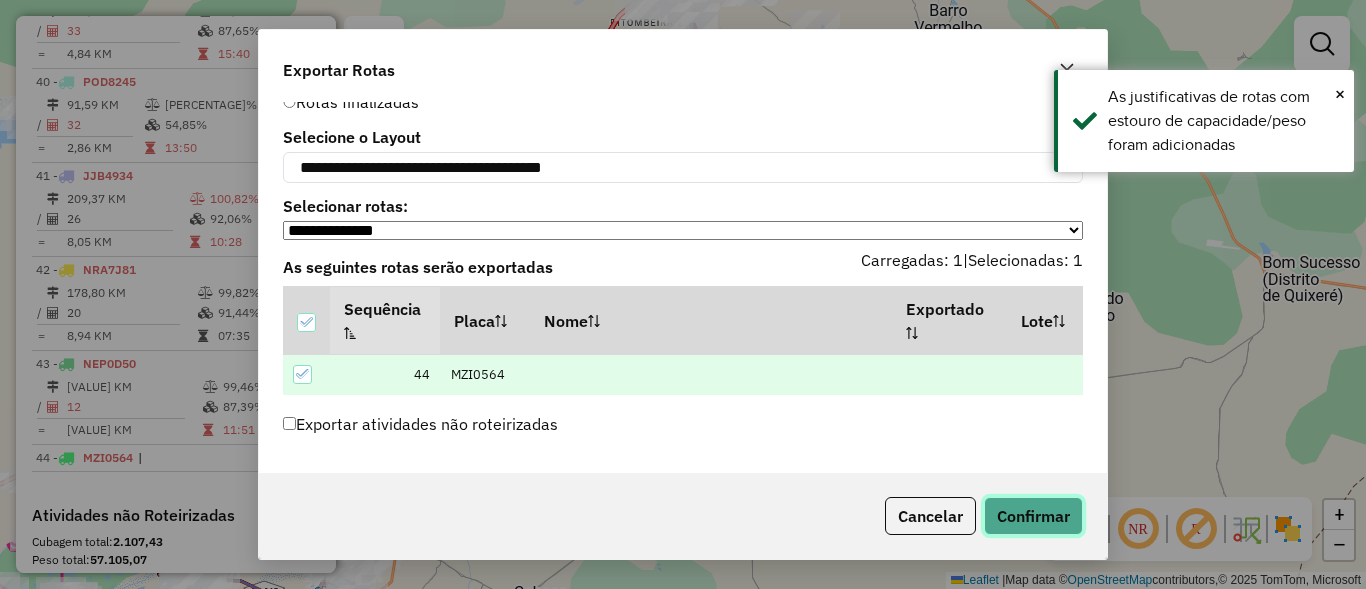 click on "Confirmar" 